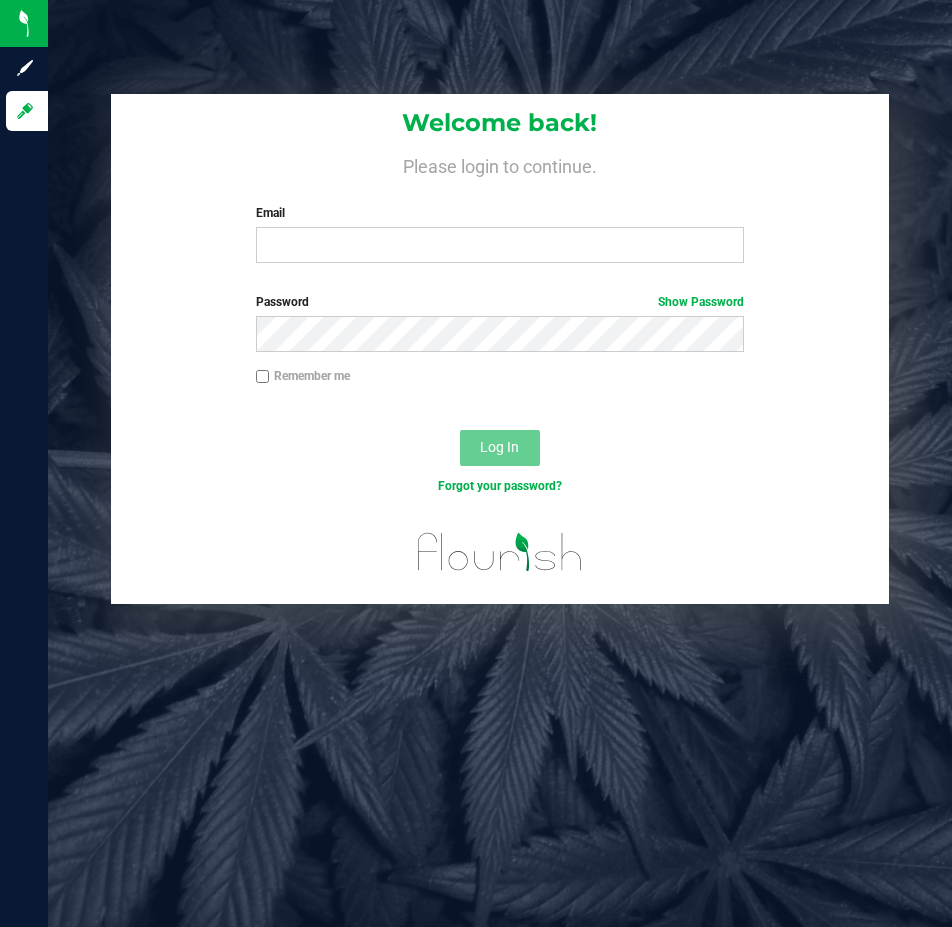 scroll, scrollTop: 0, scrollLeft: 0, axis: both 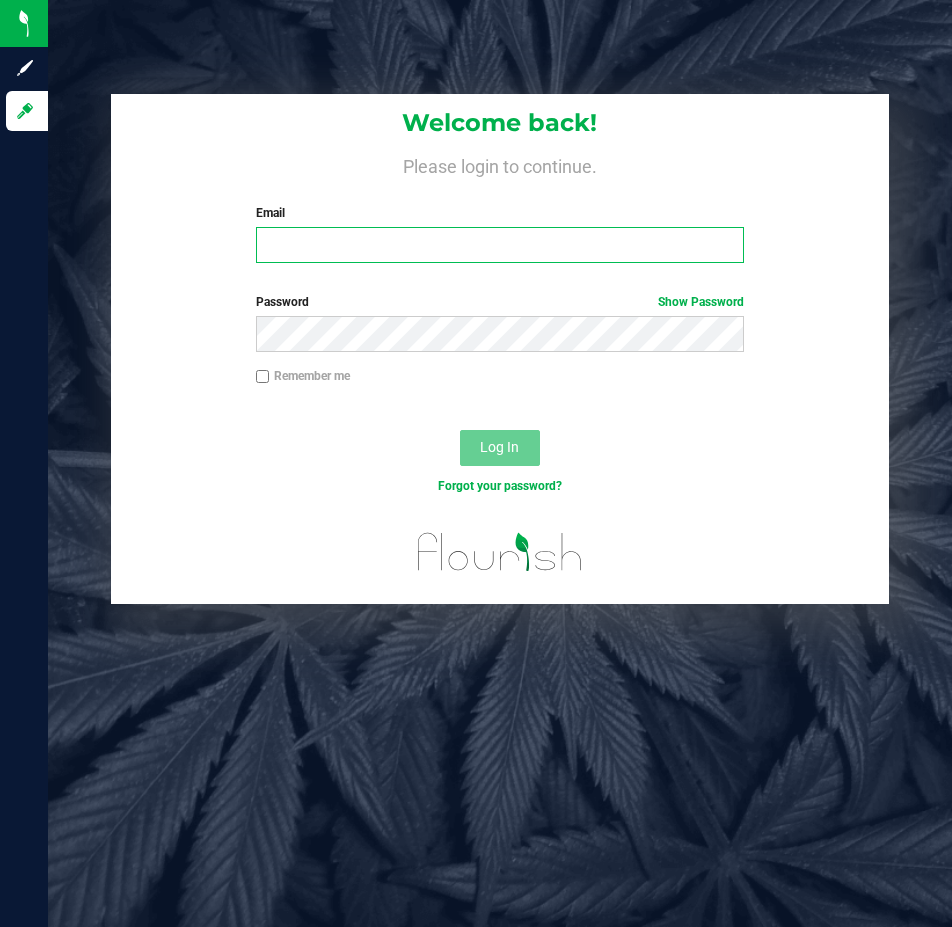 click on "Email" at bounding box center [500, 245] 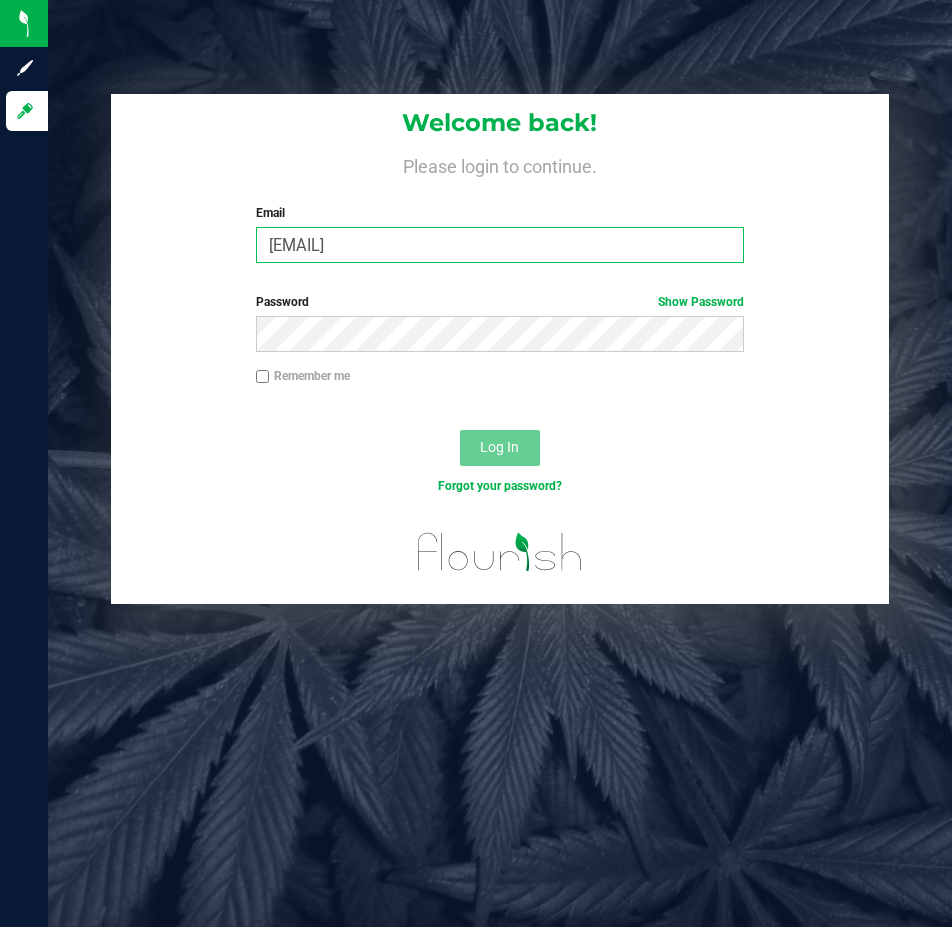 type on "[EMAIL]" 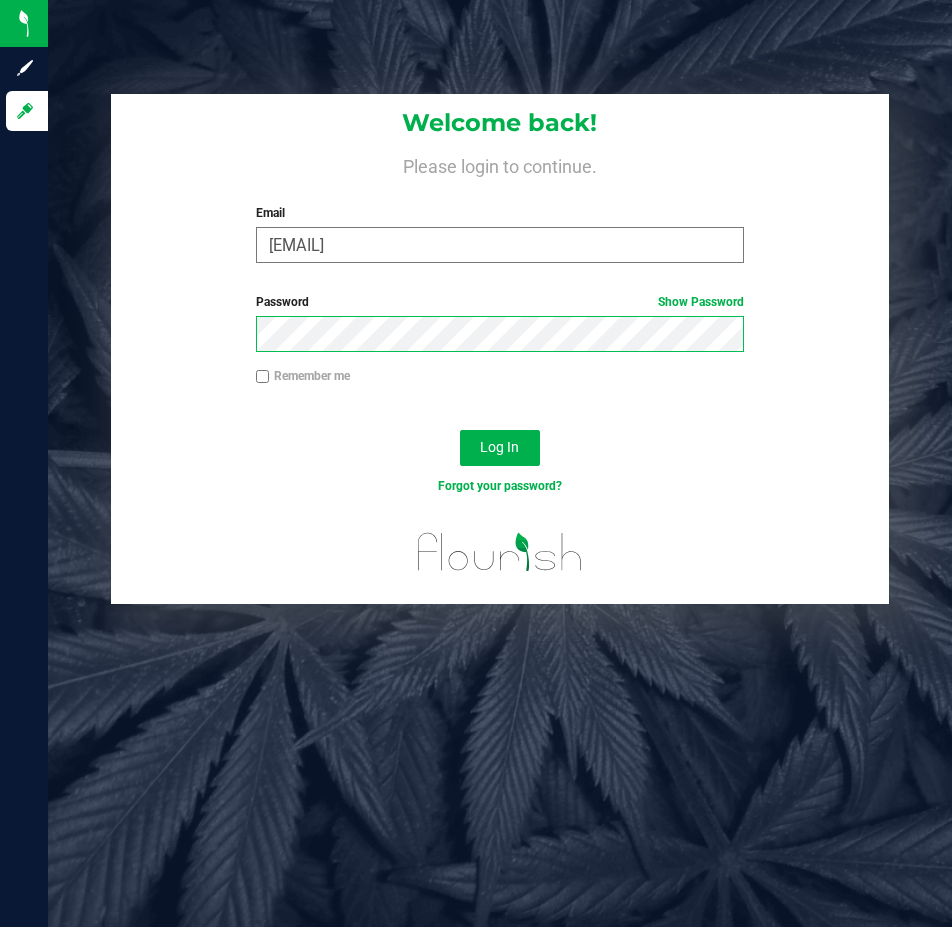 click on "Log In" at bounding box center (500, 448) 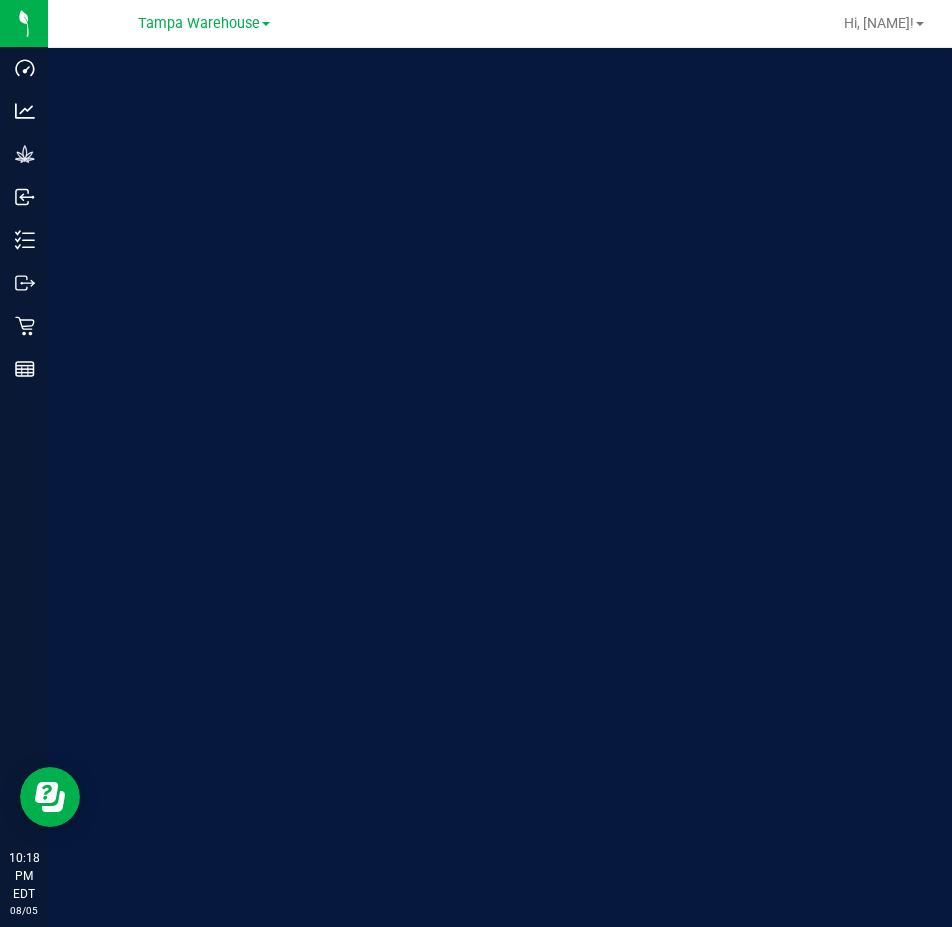 scroll, scrollTop: 0, scrollLeft: 0, axis: both 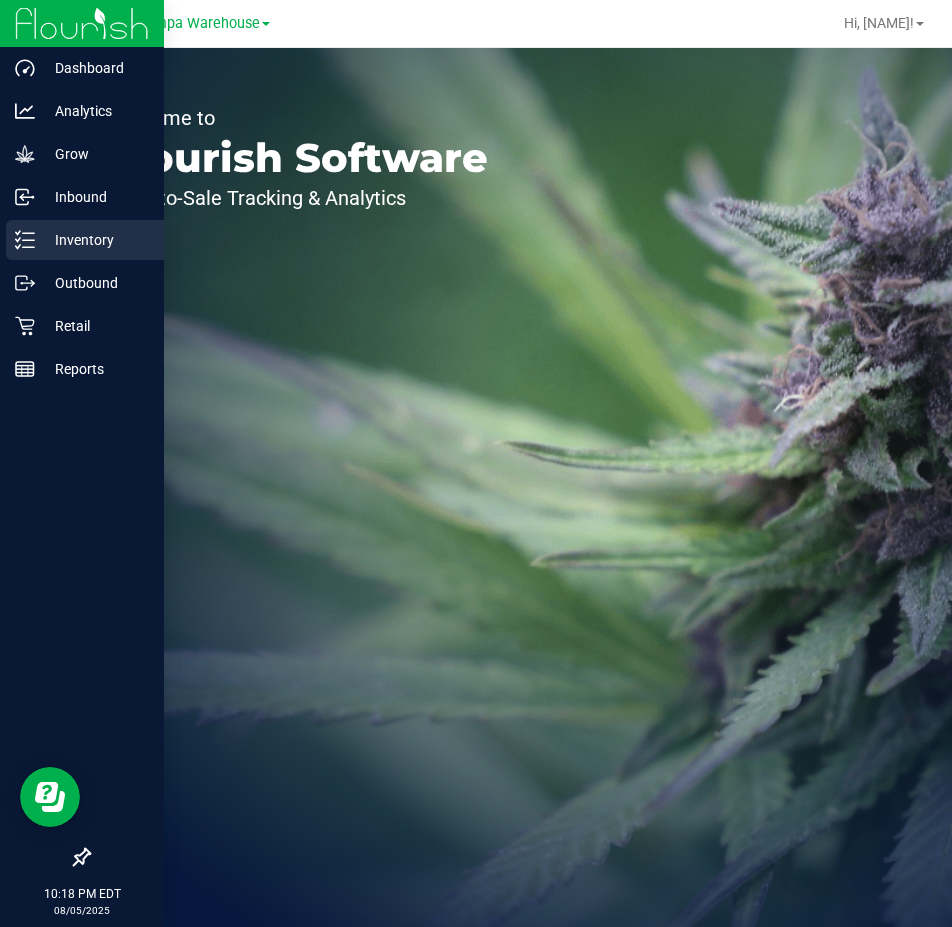 click on "Inventory" at bounding box center (95, 240) 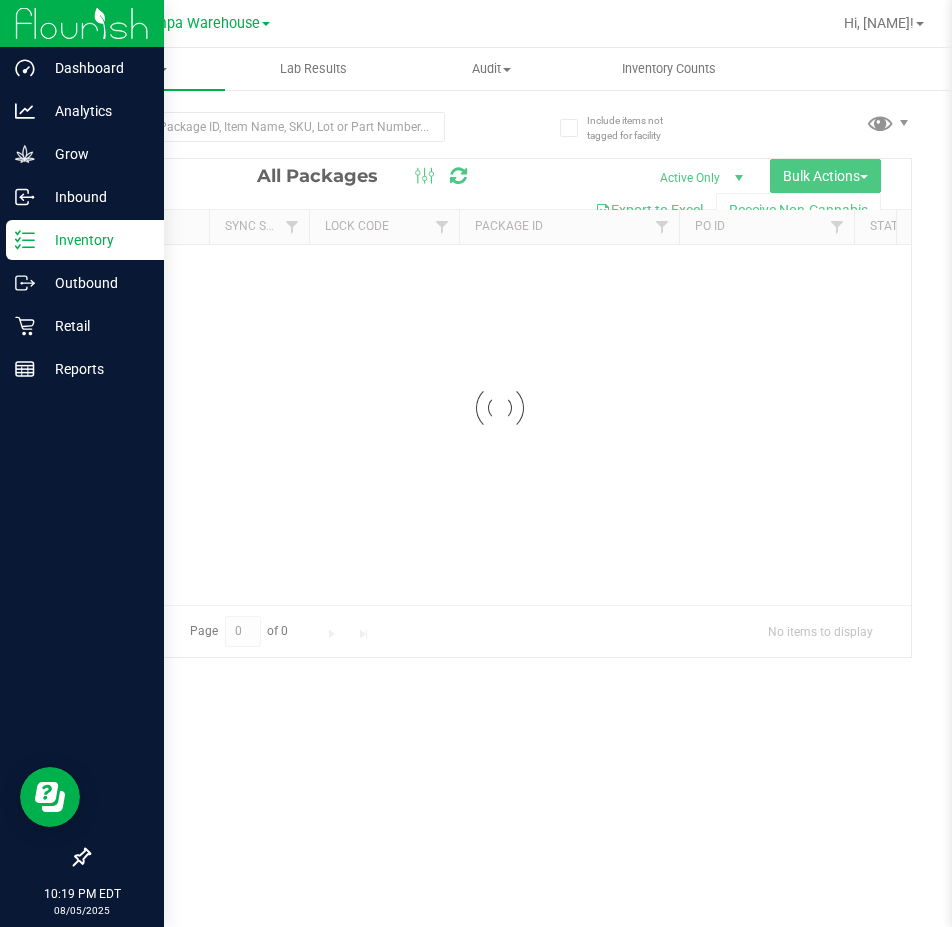 click at bounding box center (82, 615) 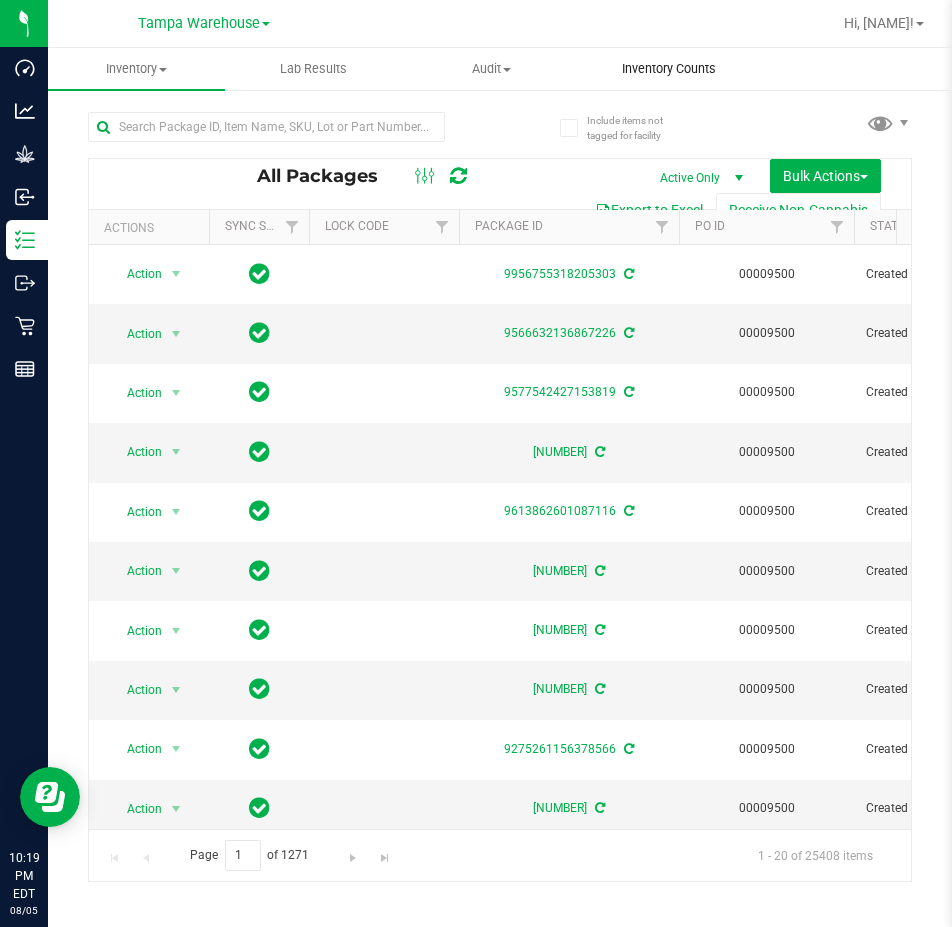 click on "Inventory Counts" at bounding box center (669, 69) 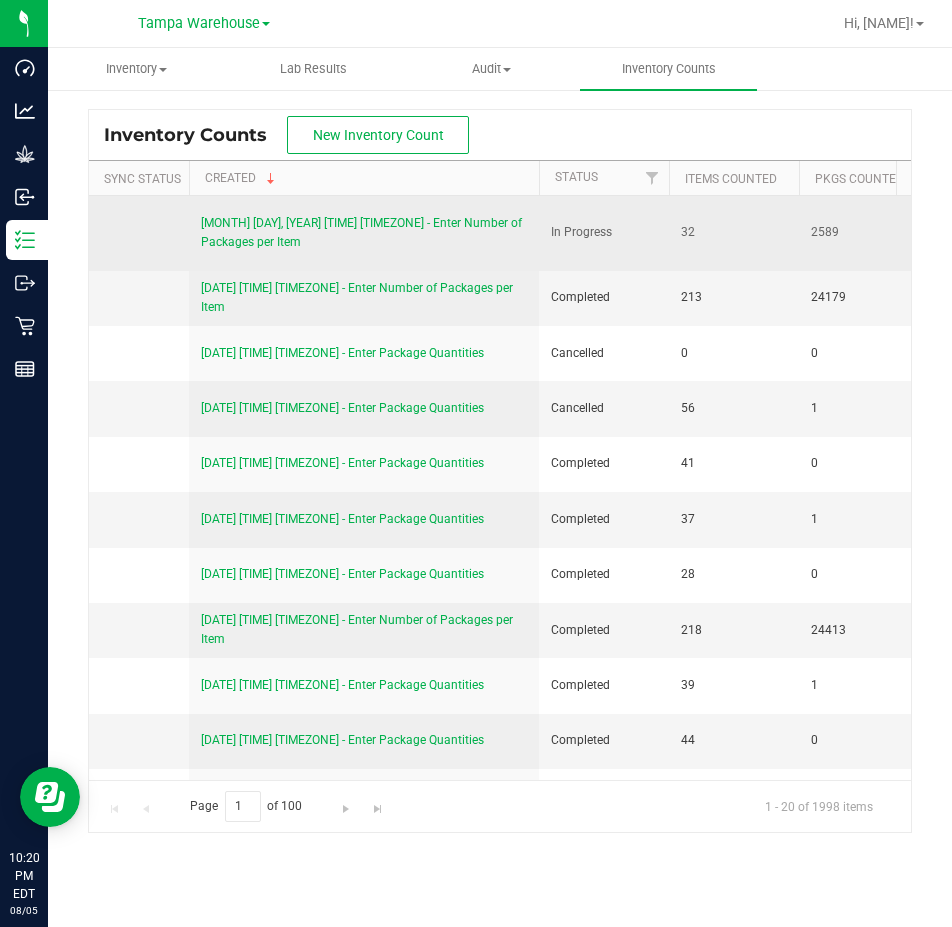 click on "[MONTH] [DAY], [YEAR] [TIME] [TIMEZONE] - Enter Number of Packages per Item" at bounding box center [361, 232] 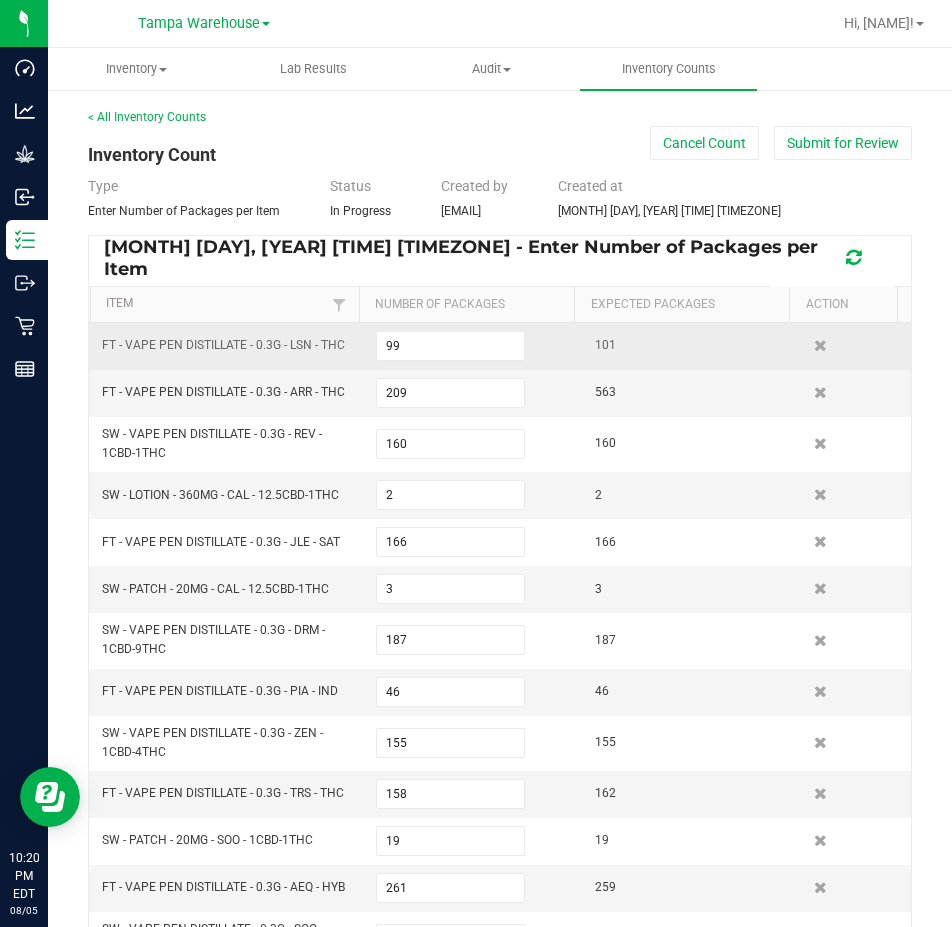 click on "99" at bounding box center [473, 346] 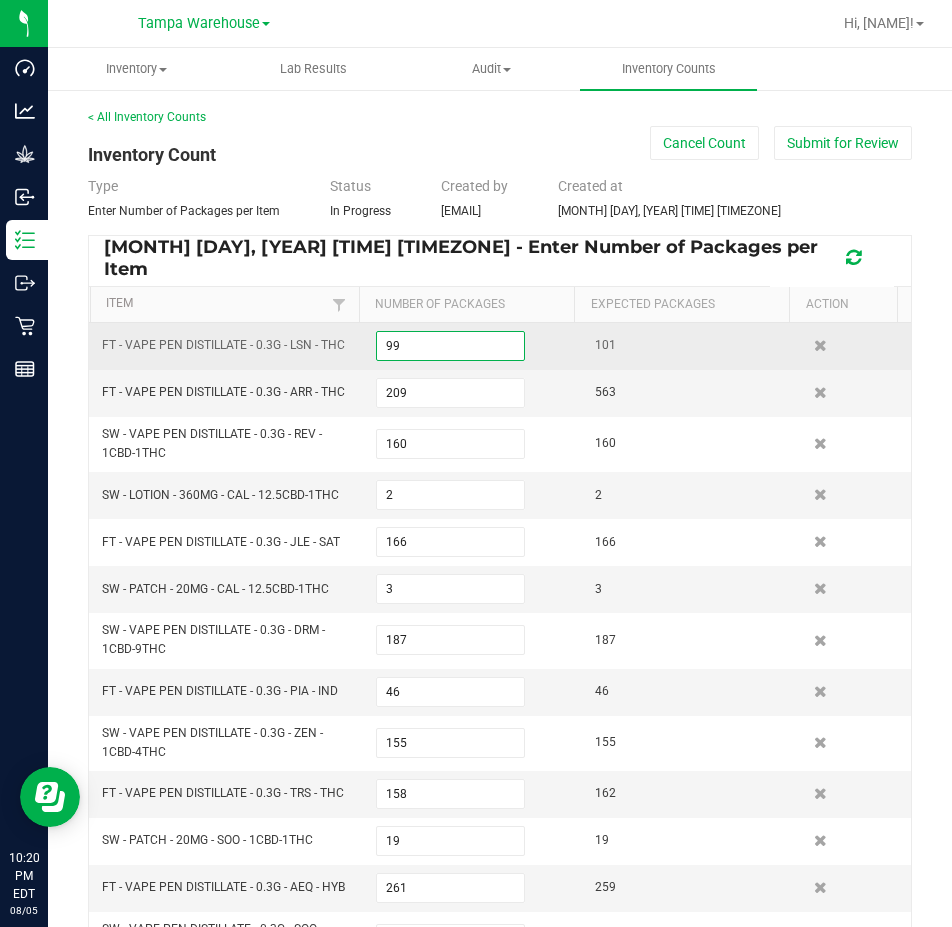 click on "99" at bounding box center (450, 346) 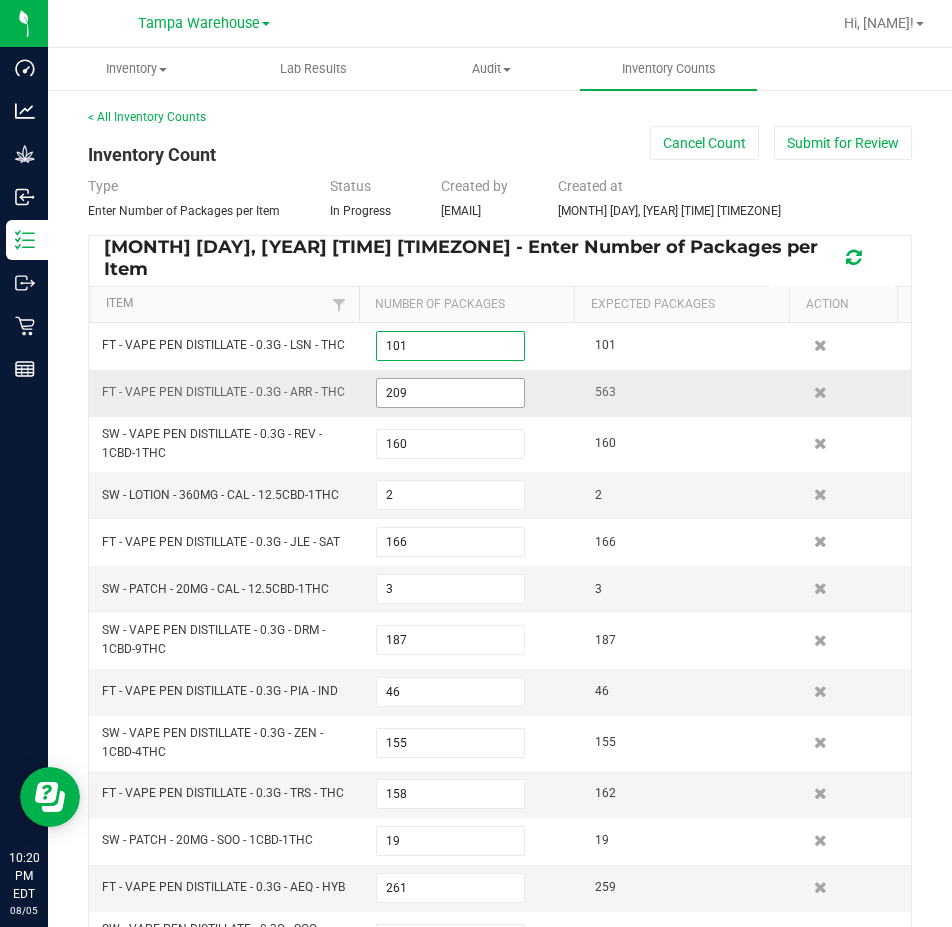 click on "FT - VAPE PEN DISTILLATE - 0.3G - LSN - THC  101  101   FT - VAPE PEN DISTILLATE - 0.3G - ARR - THC  209  563   SW - VAPE PEN DISTILLATE - 0.3G - REV - 1CBD-1THC  160  160   SW - LOTION - 360MG - CAL - 12.5CBD-1THC  2  2   FT - VAPE PEN DISTILLATE - 0.3G - JLE - SAT  166  166   SW - PATCH - 20MG - CAL - 12.5CBD-1THC  3  3   SW - VAPE PEN DISTILLATE - 0.3G - DRM - 1CBD-9THC  187  187   FT - VAPE PEN DISTILLATE - 0.3G - PIA - IND  46  46   SW - VAPE PEN DISTILLATE - 0.3G - ZEN - 1CBD-4THC  155  155   FT - VAPE PEN DISTILLATE - 0.3G - TRS - THC  158  162   SW - PATCH - 20MG - SOO - 1CBD-1THC  19  19   FT - VAPE PEN DISTILLATE - 0.3G - AEQ - HYB  261  259   SW - VAPE PEN DISTILLATE - 0.3G - SOO - 1CBD-1THC  101  151   SW - LOTION - 360MG - SOO - 1CBD-1THC  14  14   FT - PRE-ROLL - 0.5G - 5CT - CIM - IND  2  3   SW - VAPE PEN DISTILLATE - 0.3G - RLF - 1CBD-9THC  183  183   FT - PRE-ROLL - 0.5G - 5CT - HTM - HYB  1  1   SW - PATCH - 20MG - RLF - 1CBD-9THC  73  69   FT - PRE-ROLL - 0.5G - 5CT - BEZ - IND  5  5  11" at bounding box center [500, 813] 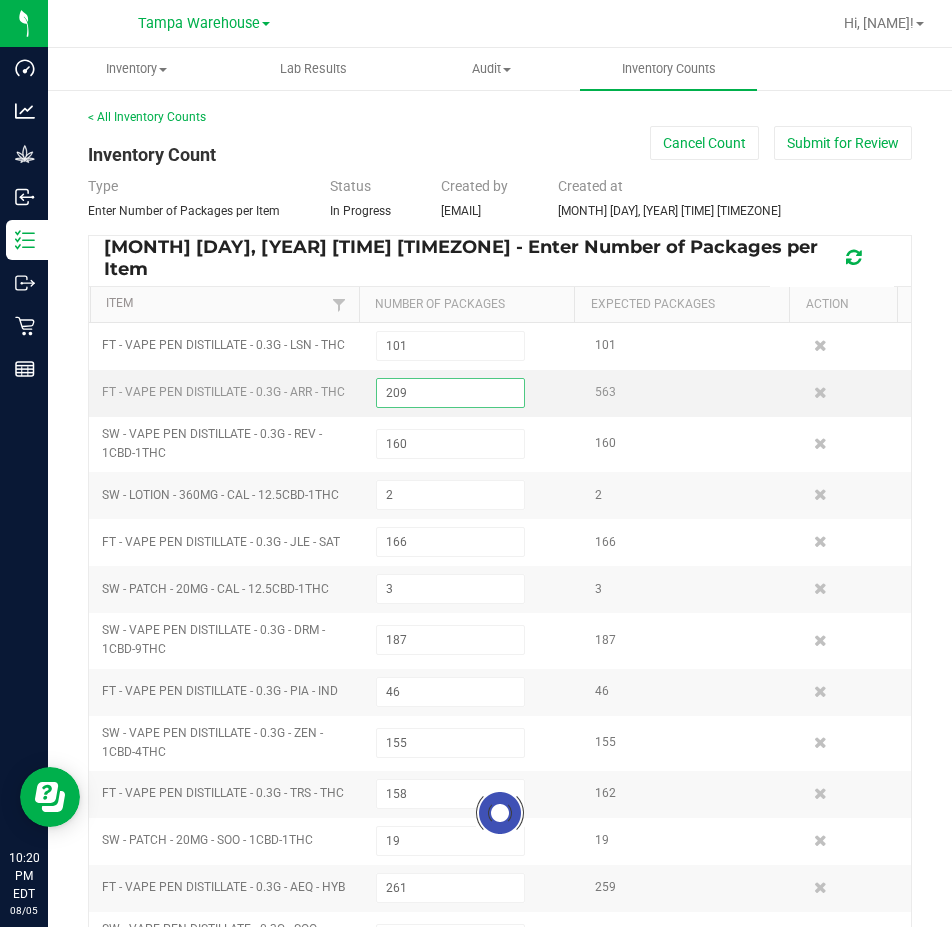 type on "1" 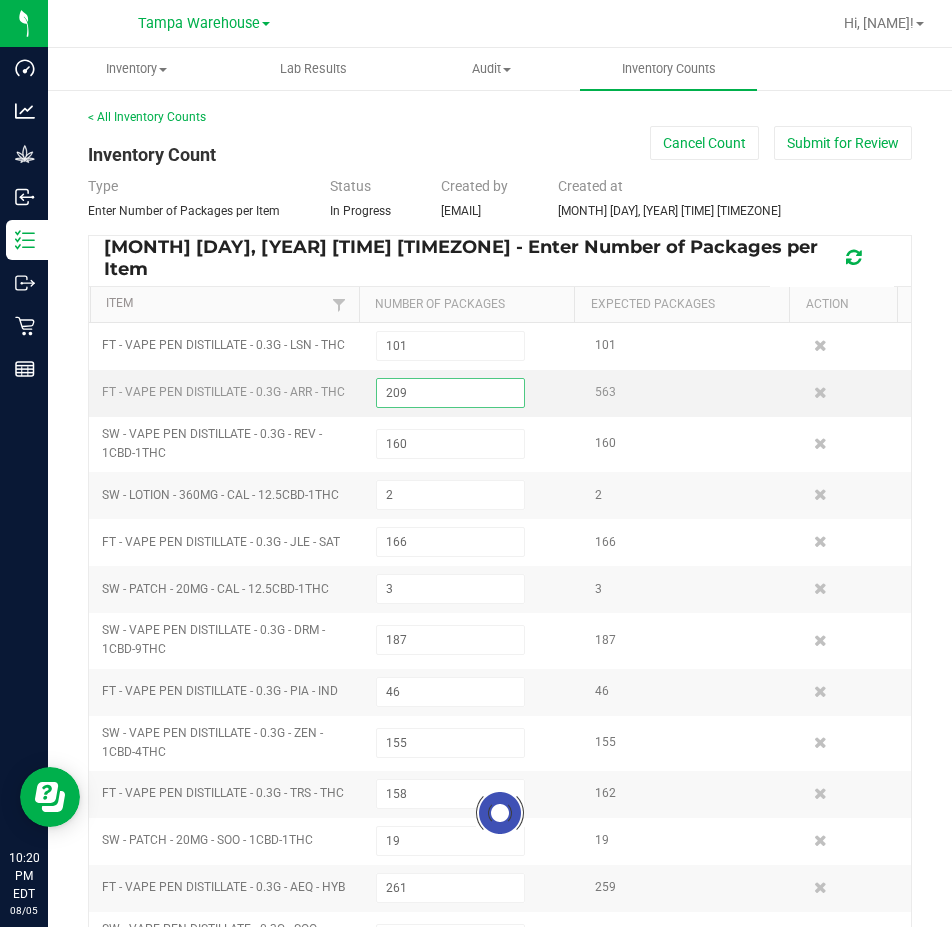 type on "58" 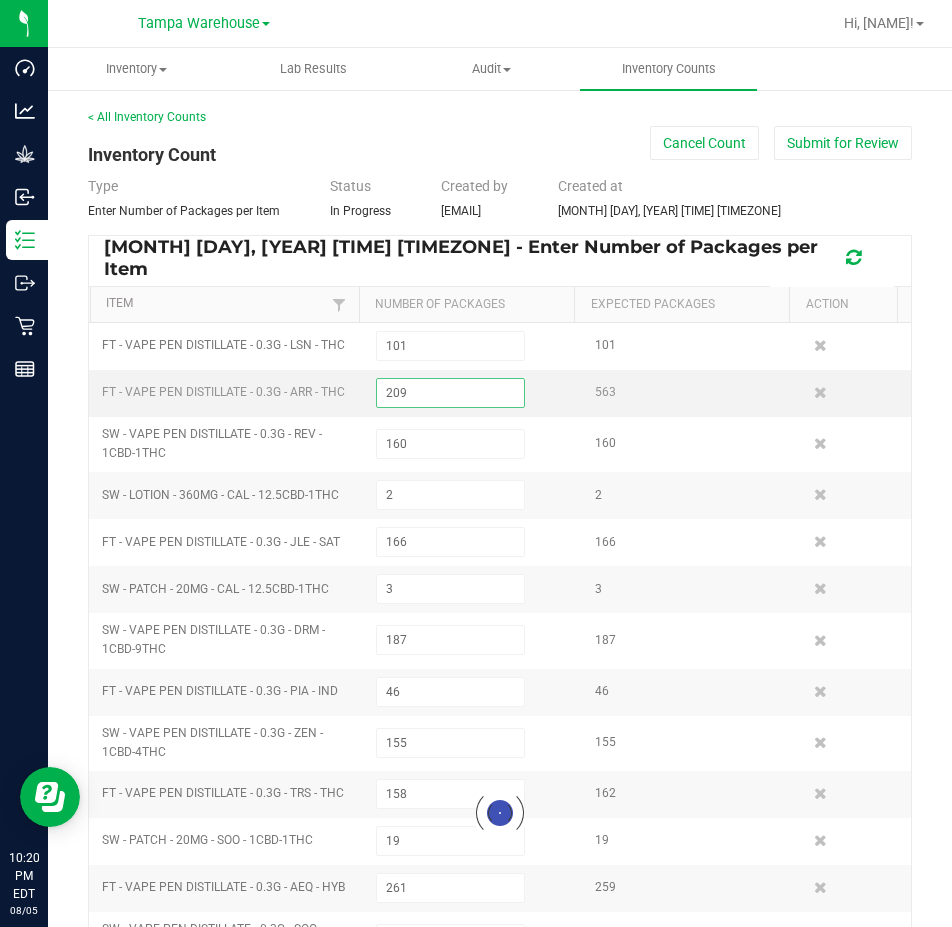 type on "79" 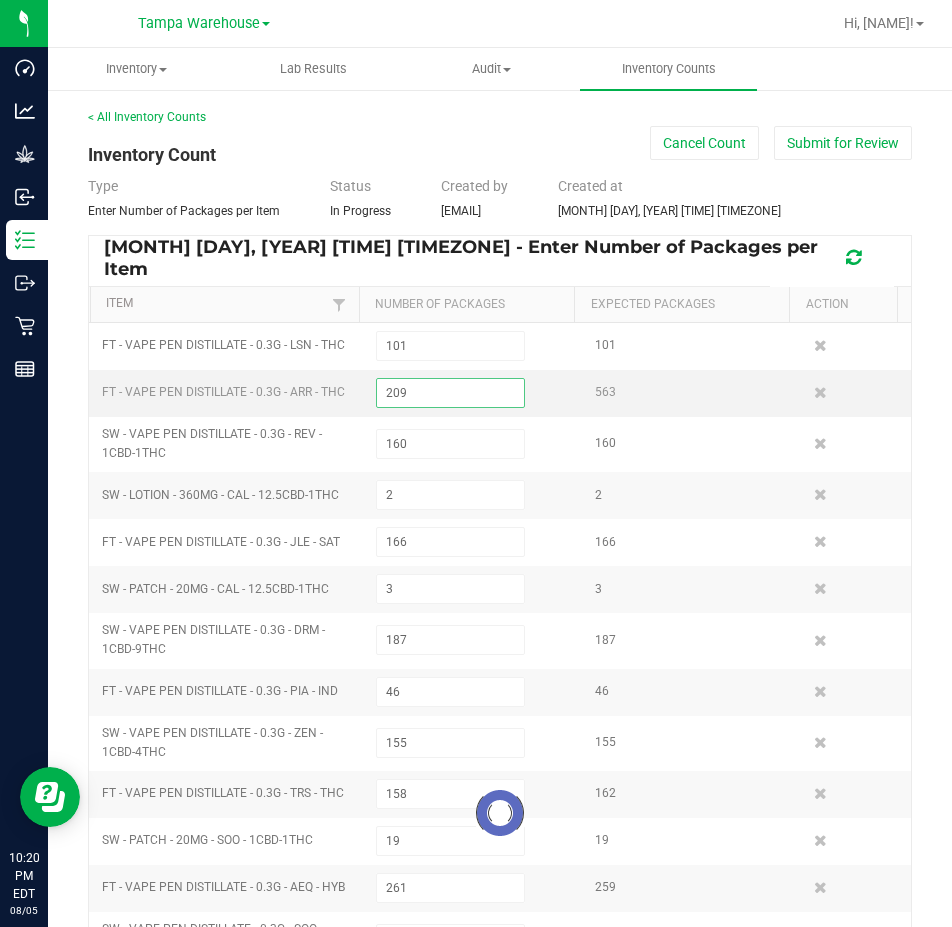 type on "78" 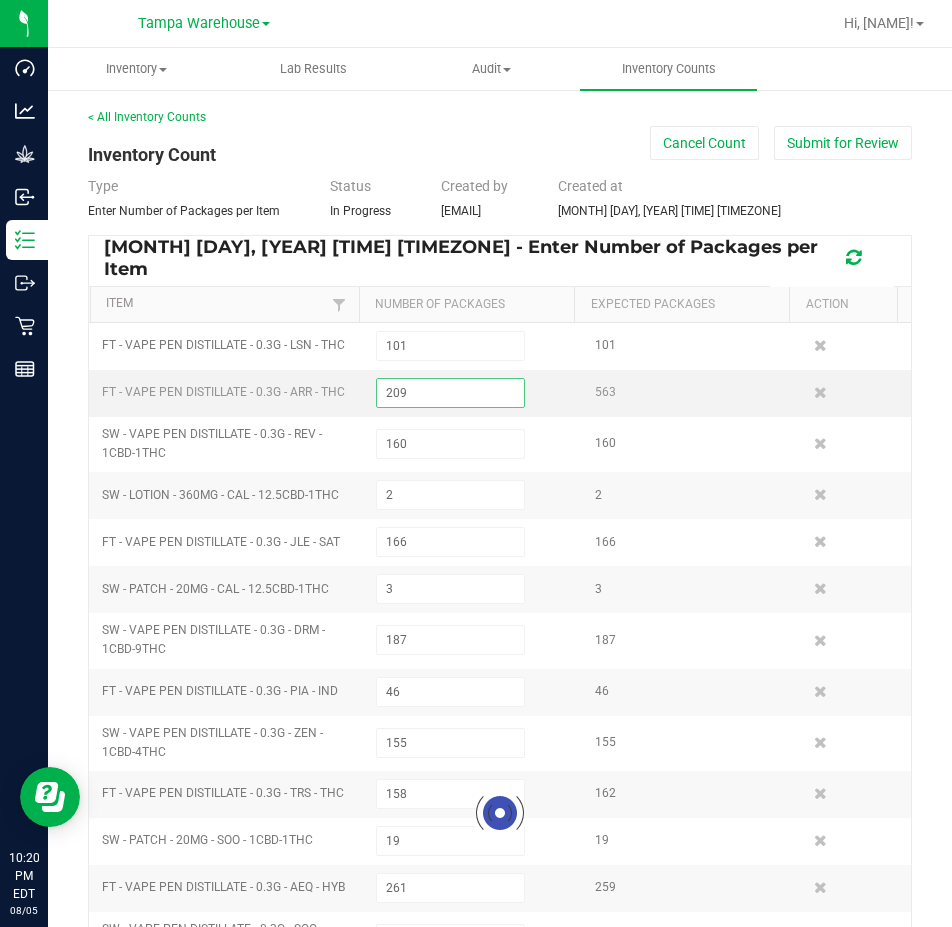 type on "189" 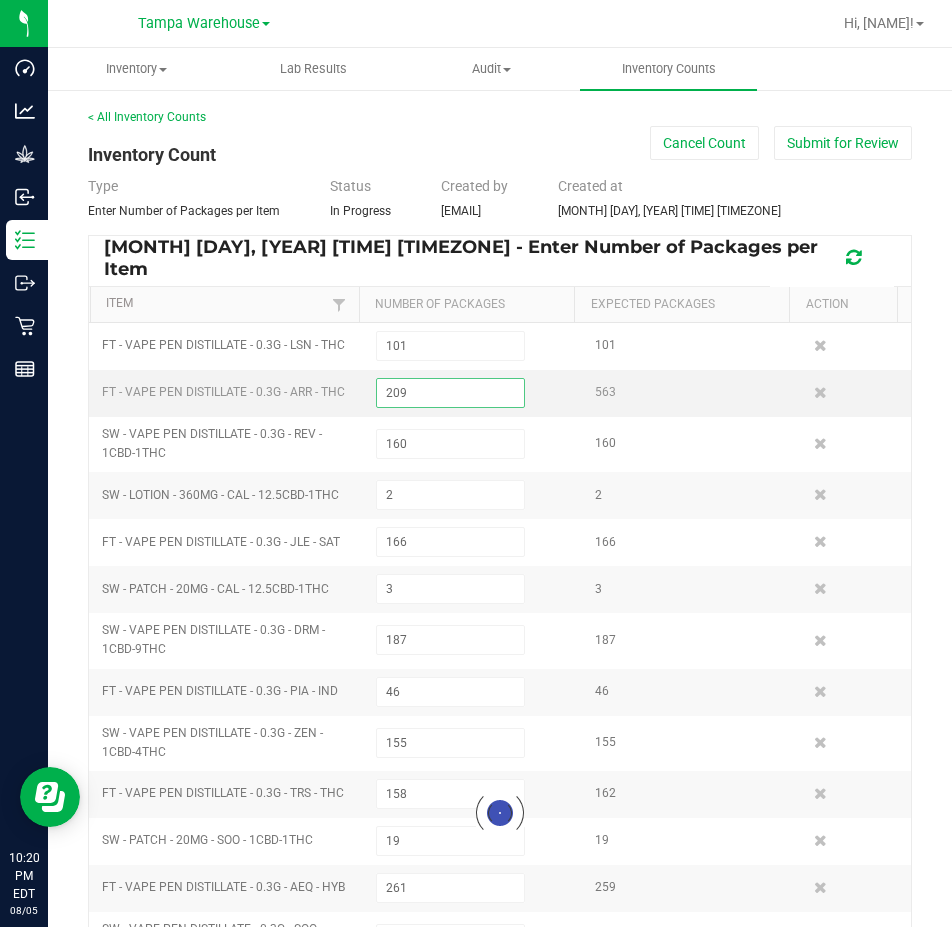 type on "170" 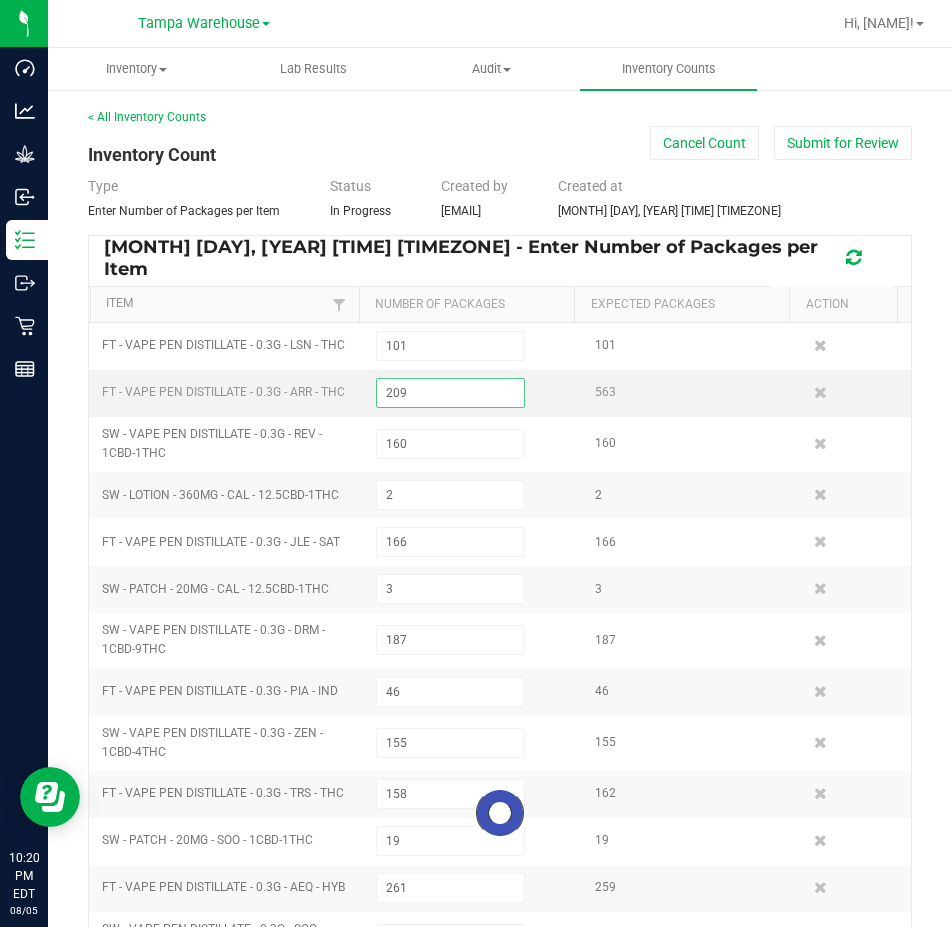 type on "61" 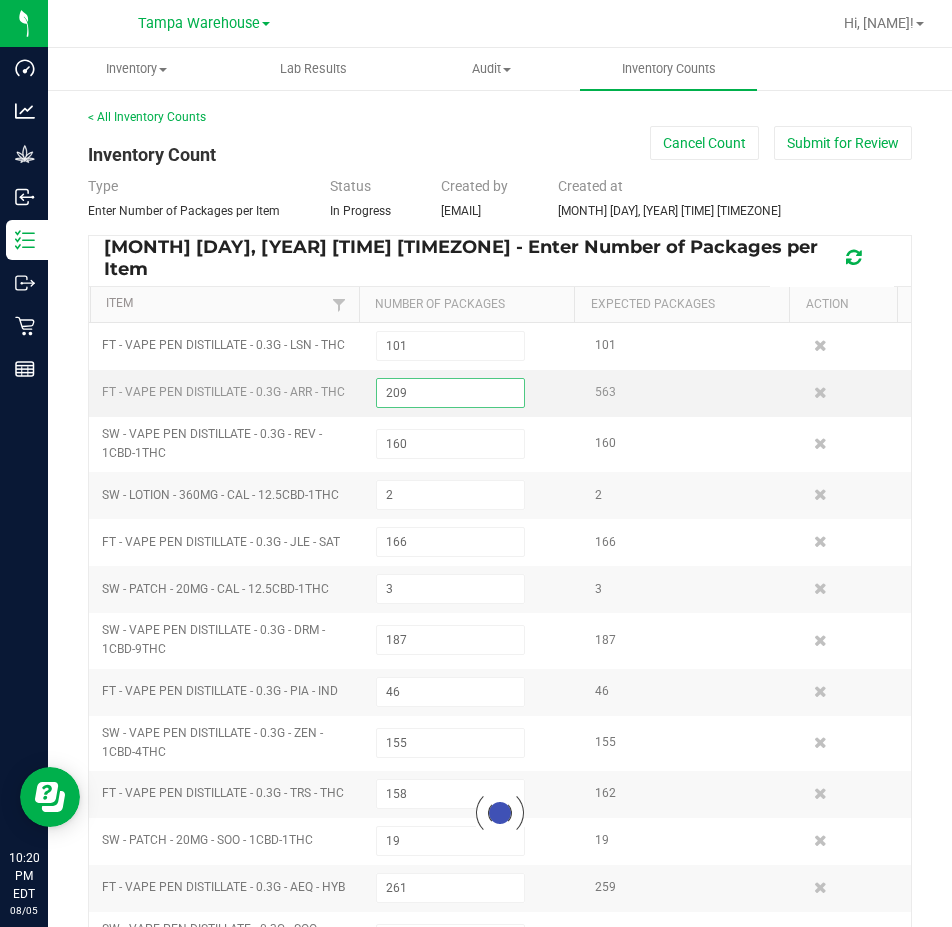 type on "40" 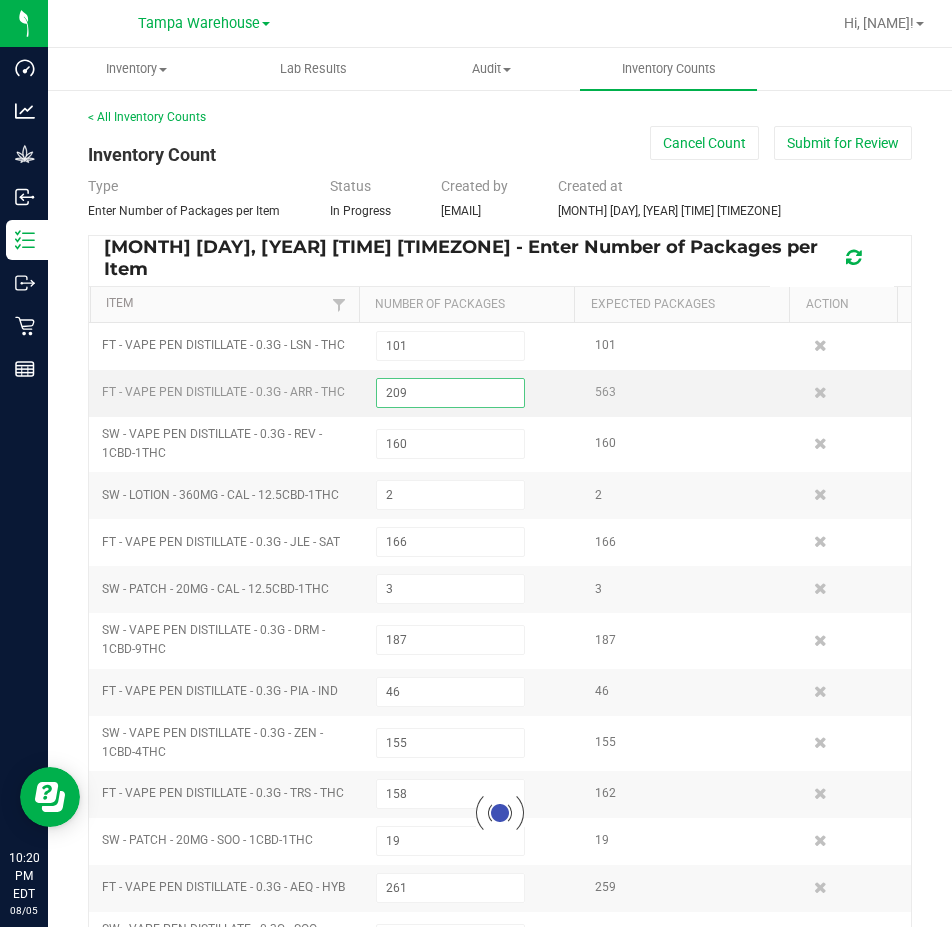 type on "33" 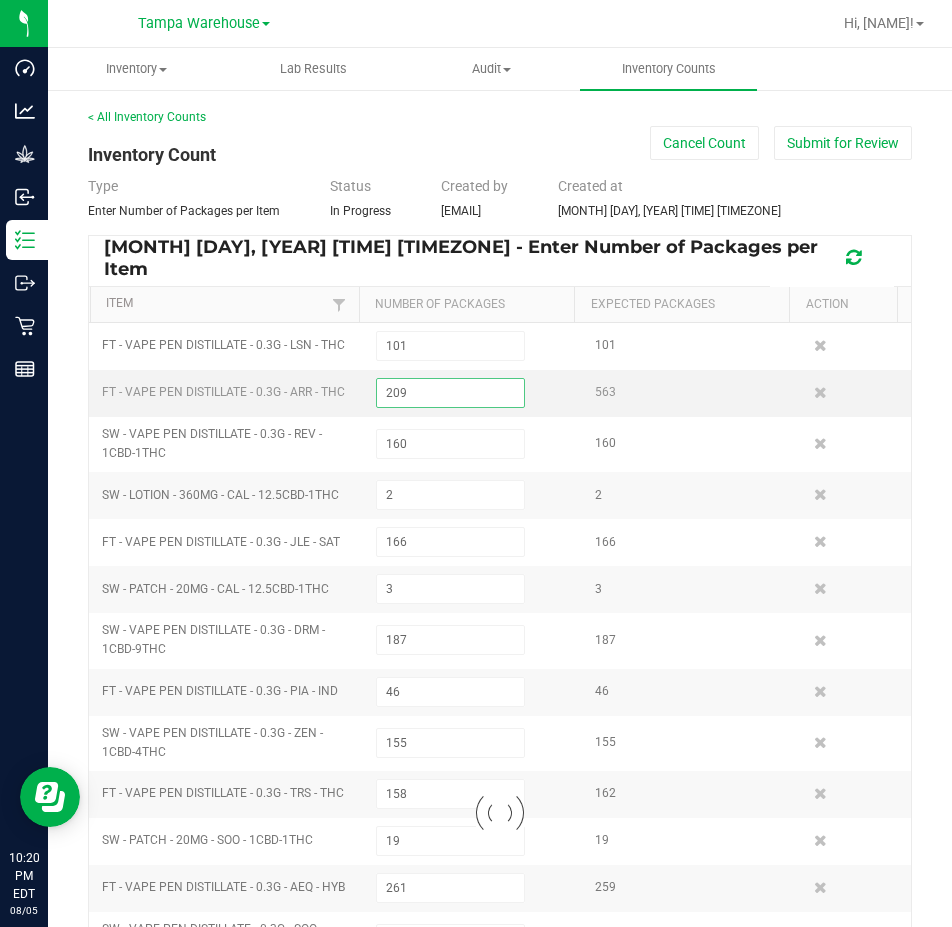 type on "1" 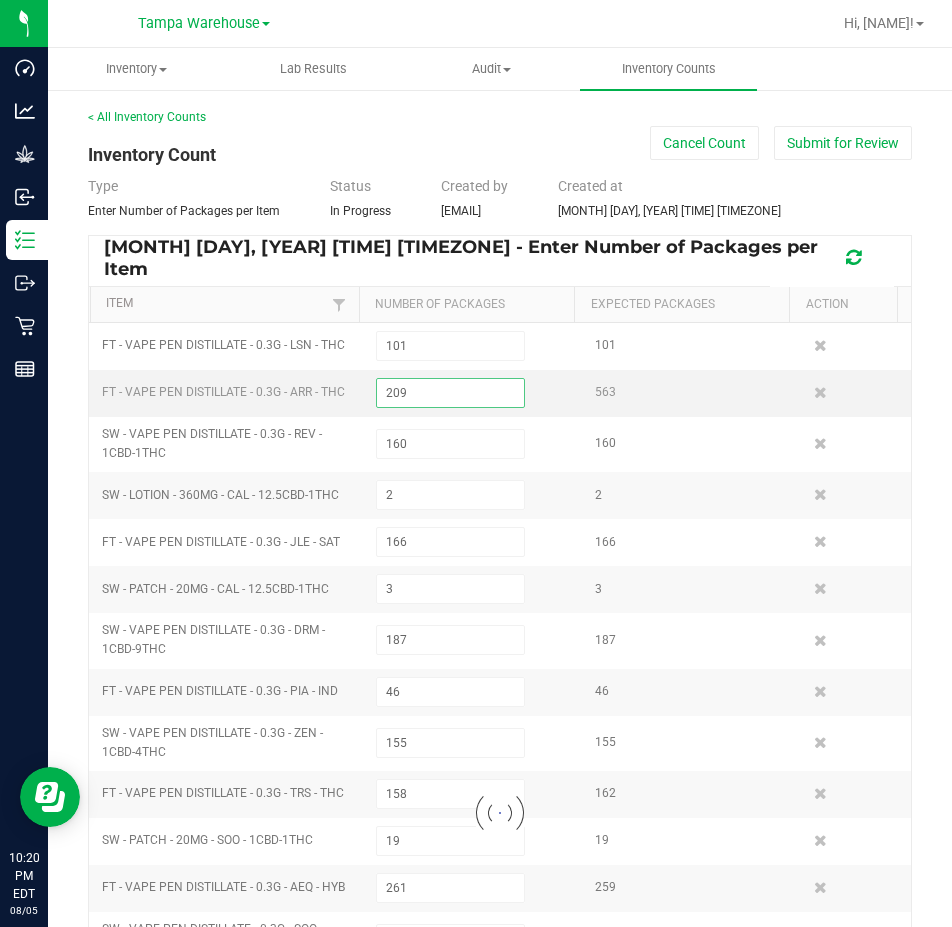 type on "1" 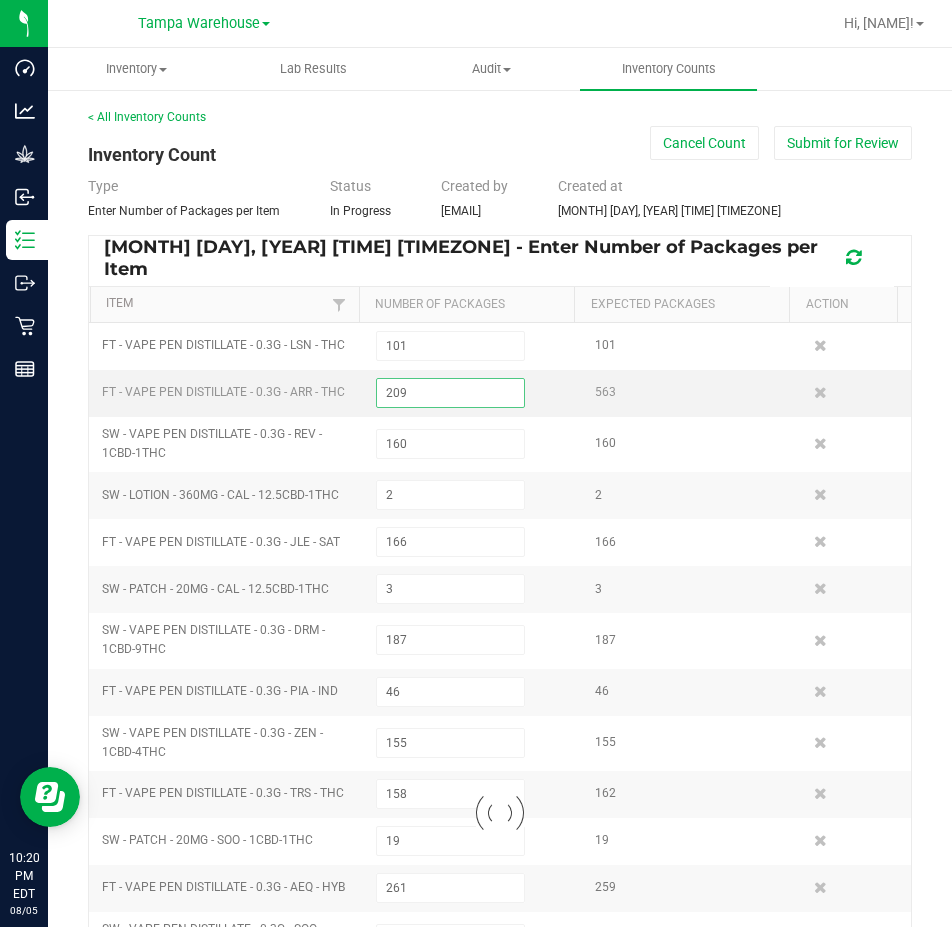 type on "5" 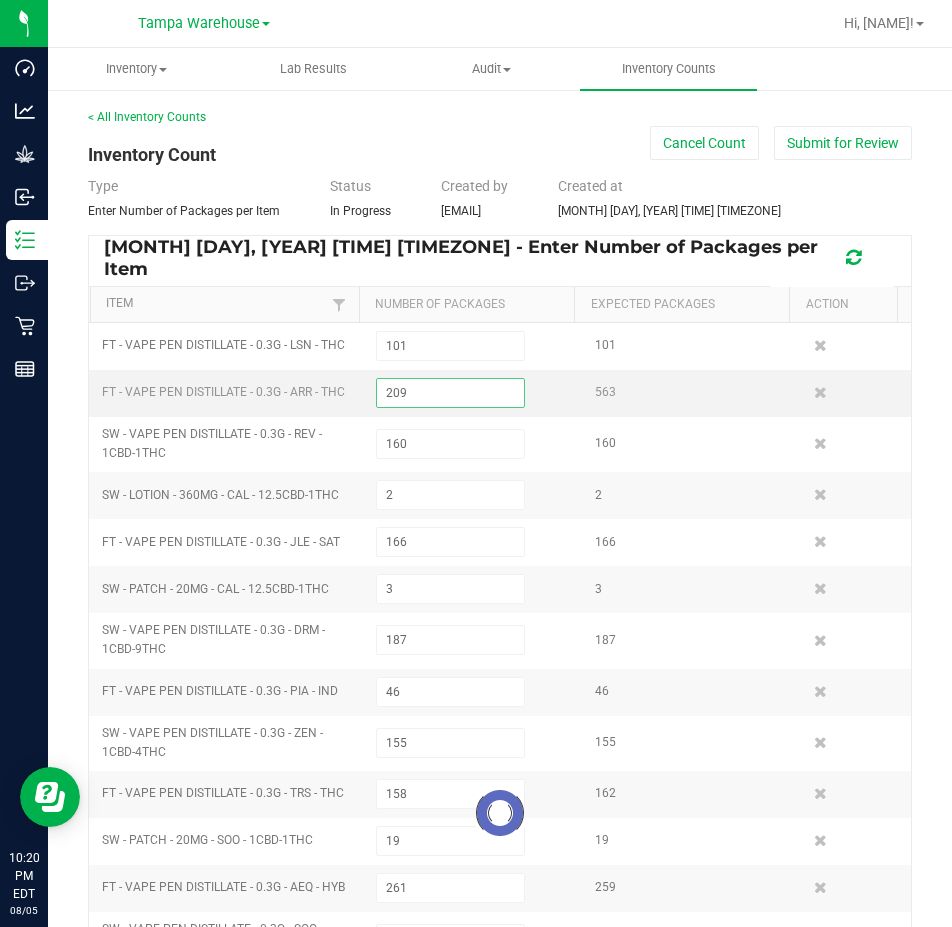 type on "5" 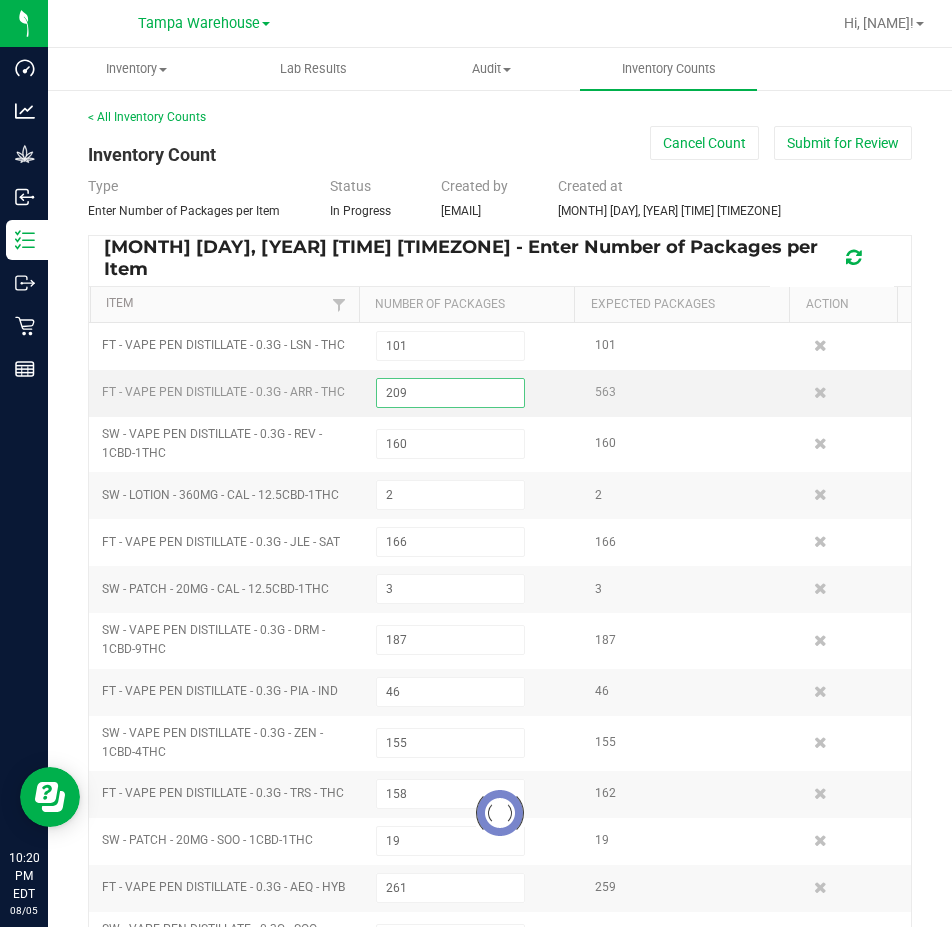 type on "73" 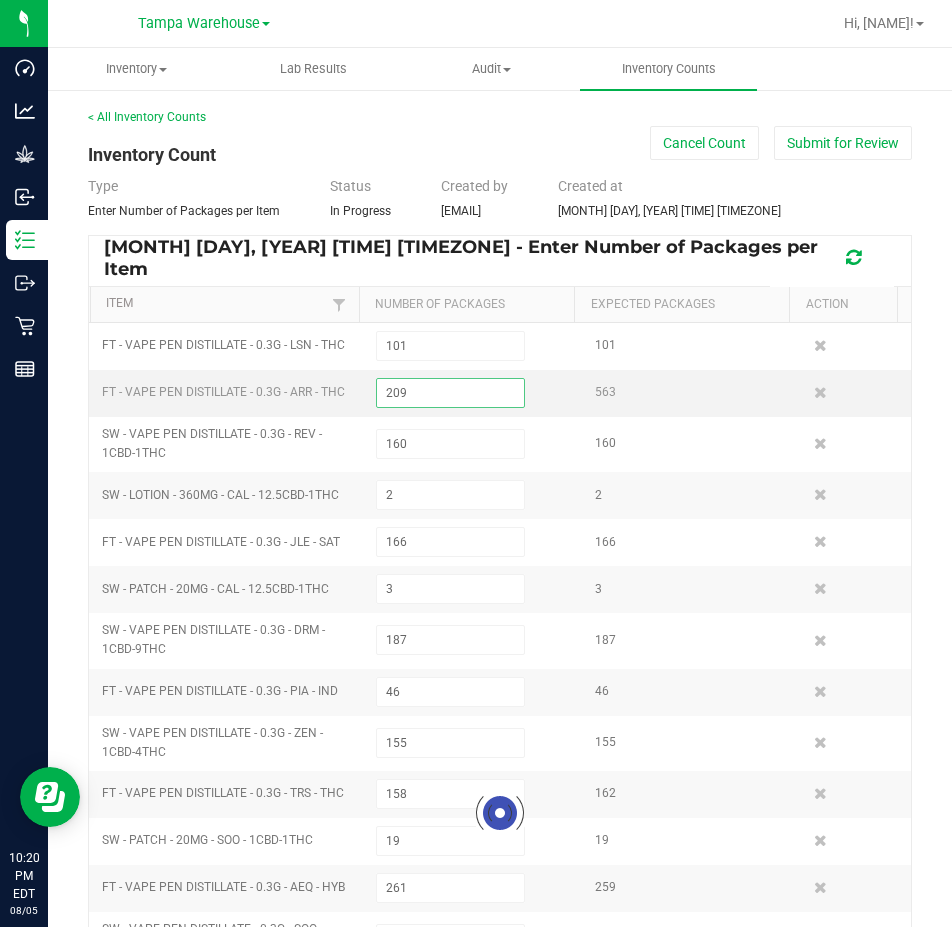type on "101" 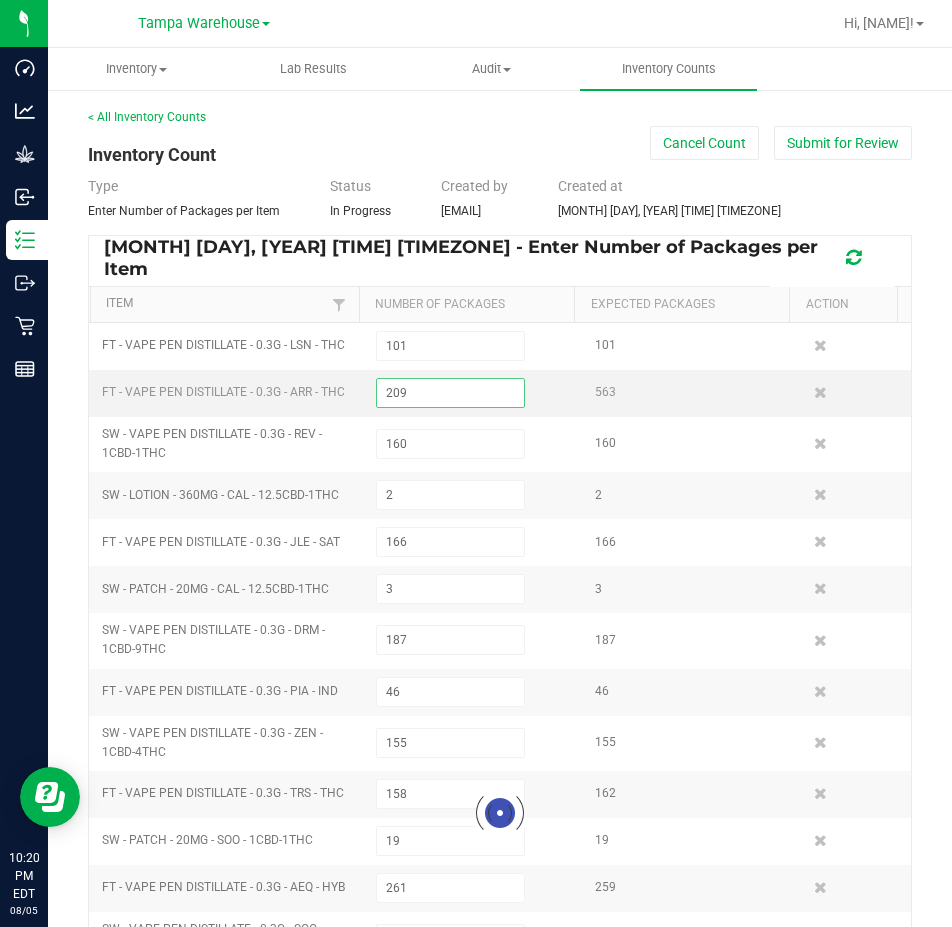type on "183" 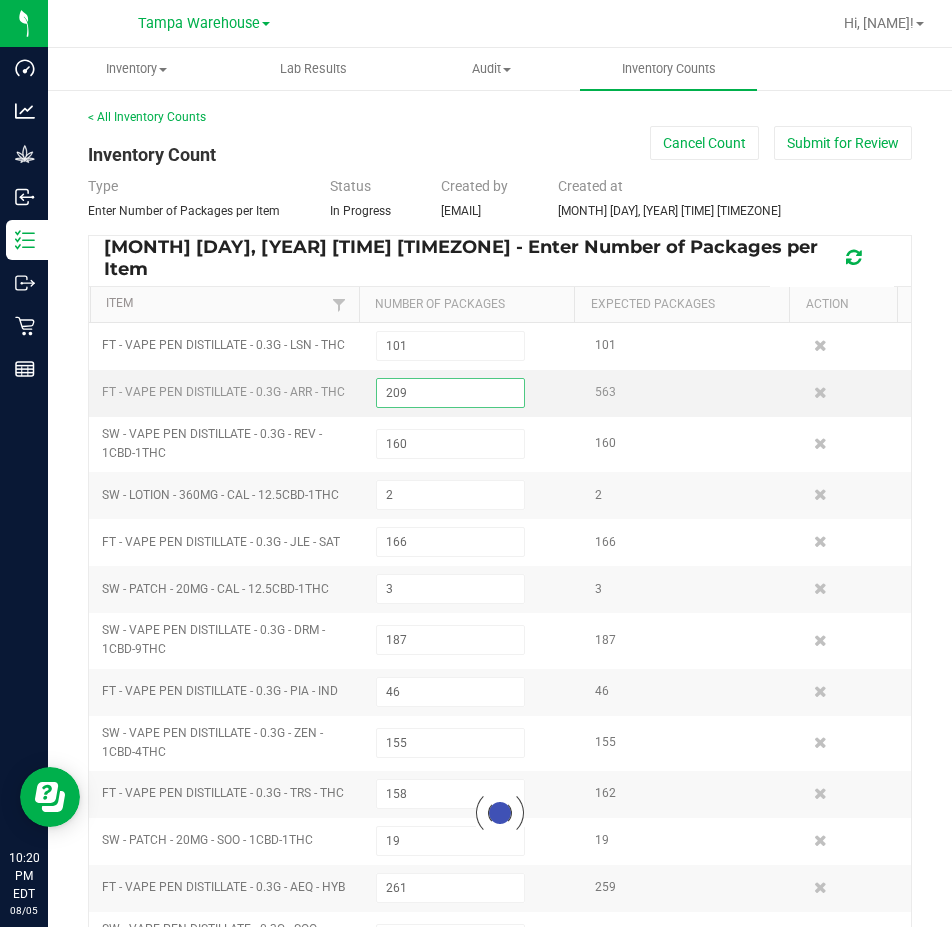 type on "2" 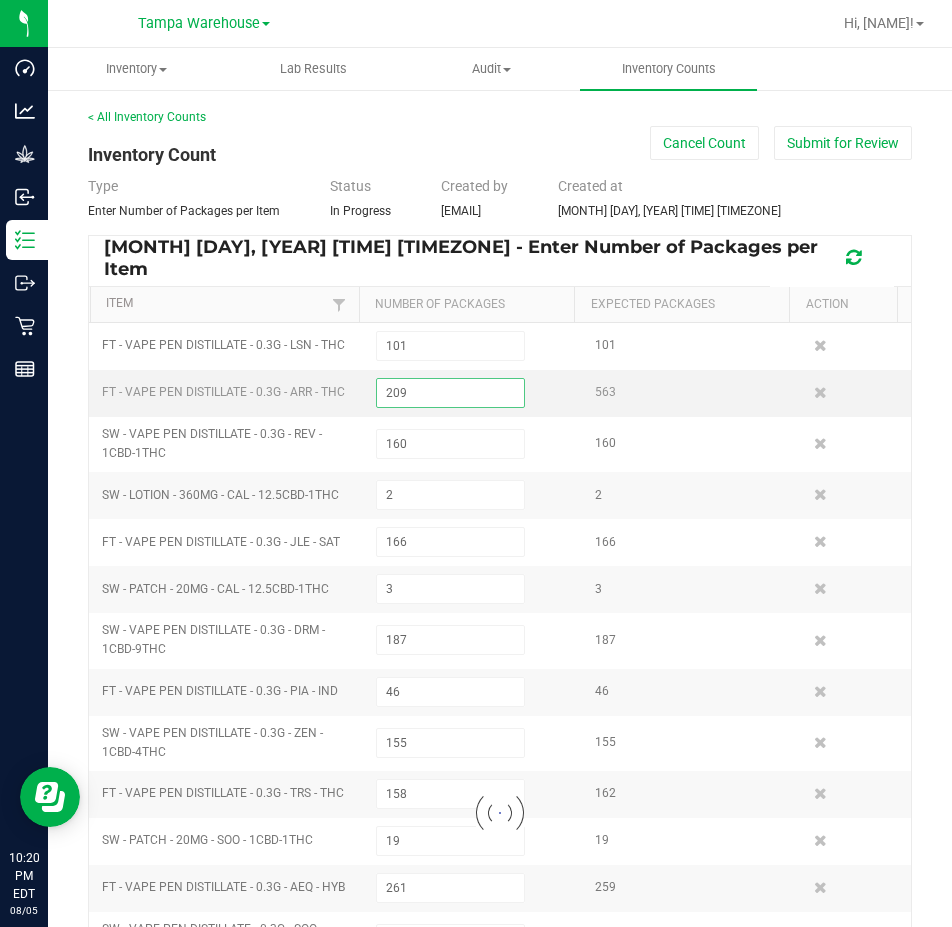 type on "14" 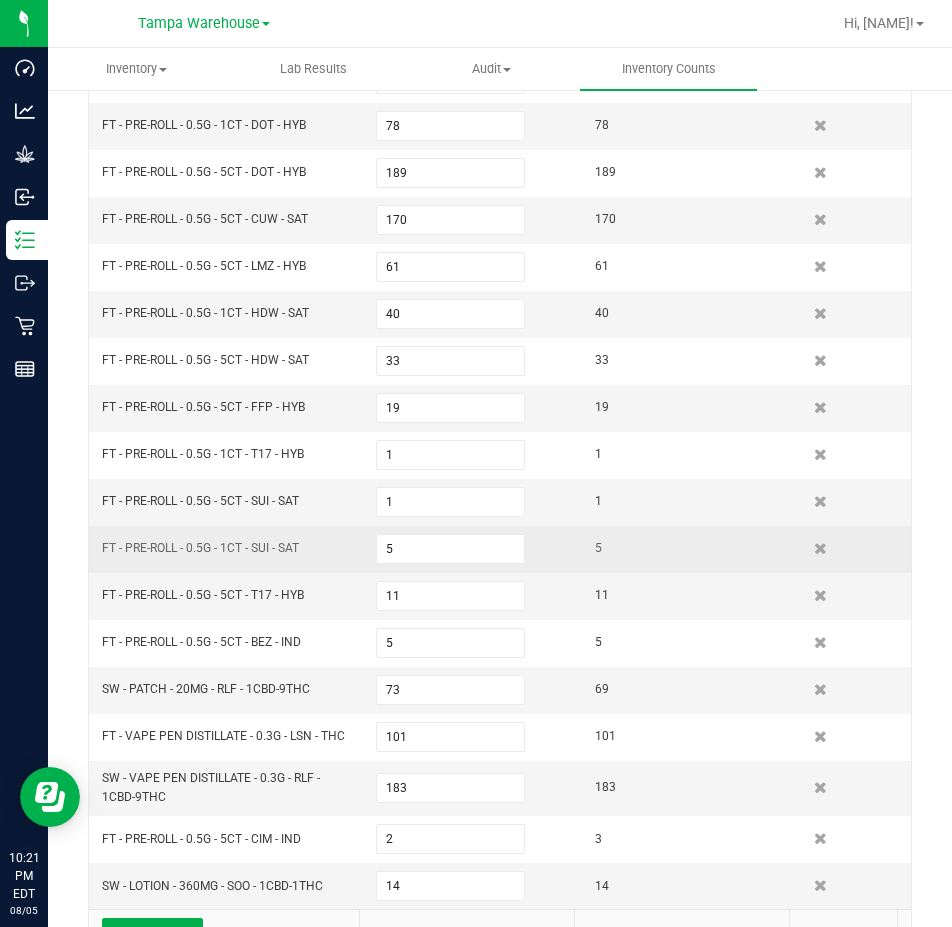 scroll, scrollTop: 477, scrollLeft: 0, axis: vertical 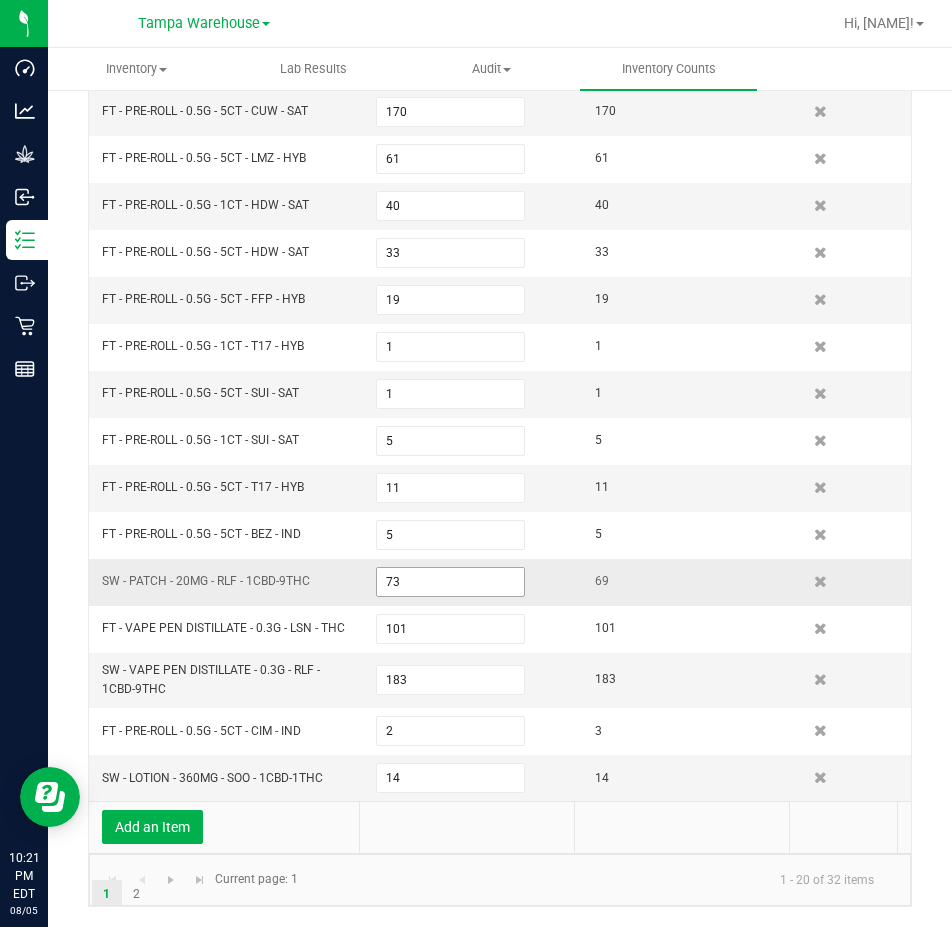 click on "73" at bounding box center (450, 582) 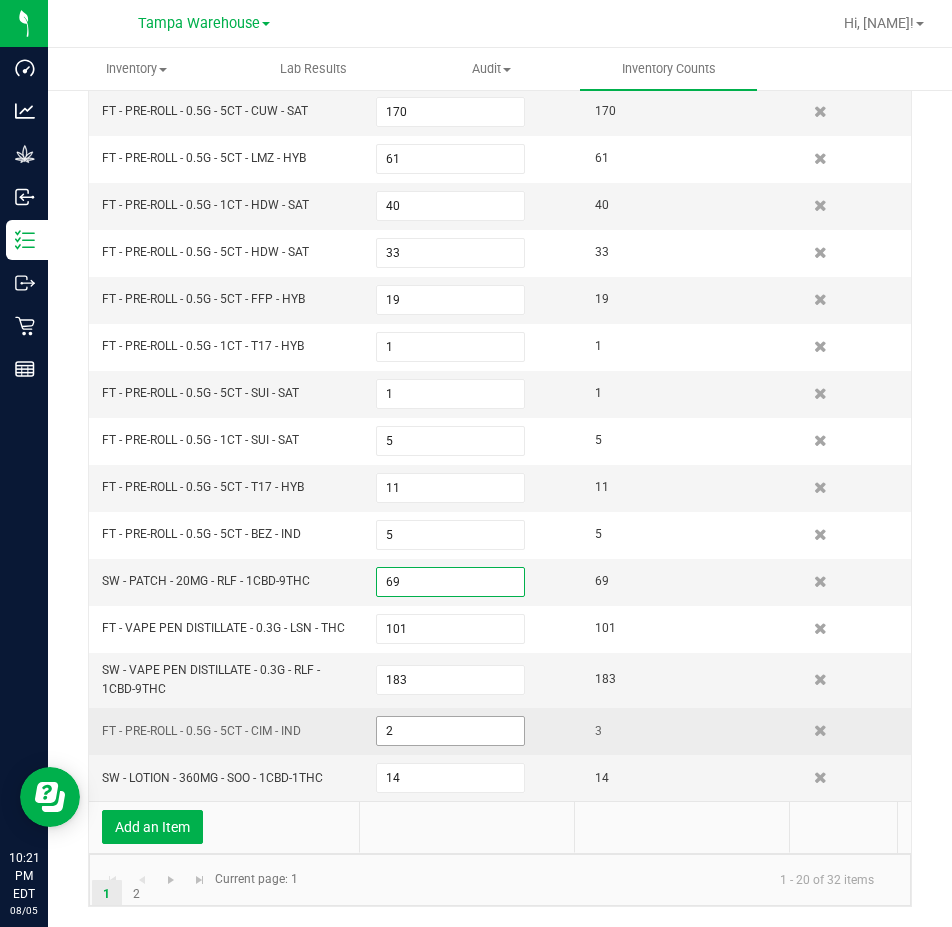 type on "69" 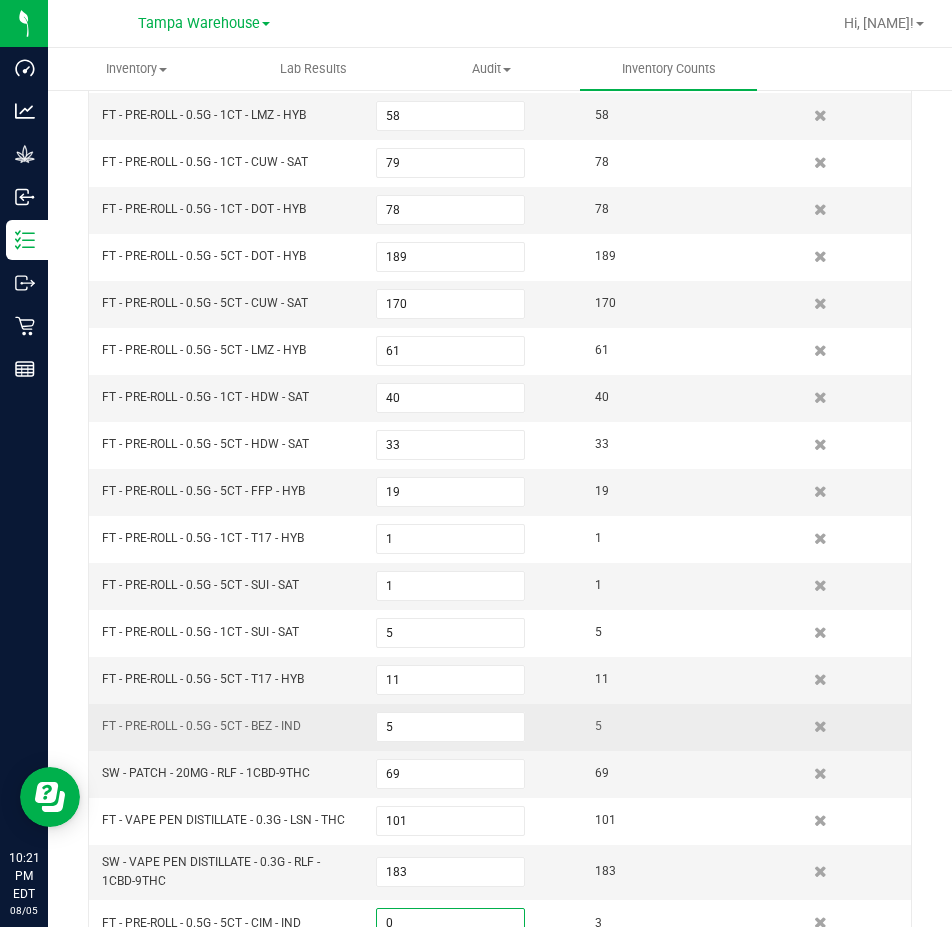 scroll, scrollTop: 477, scrollLeft: 0, axis: vertical 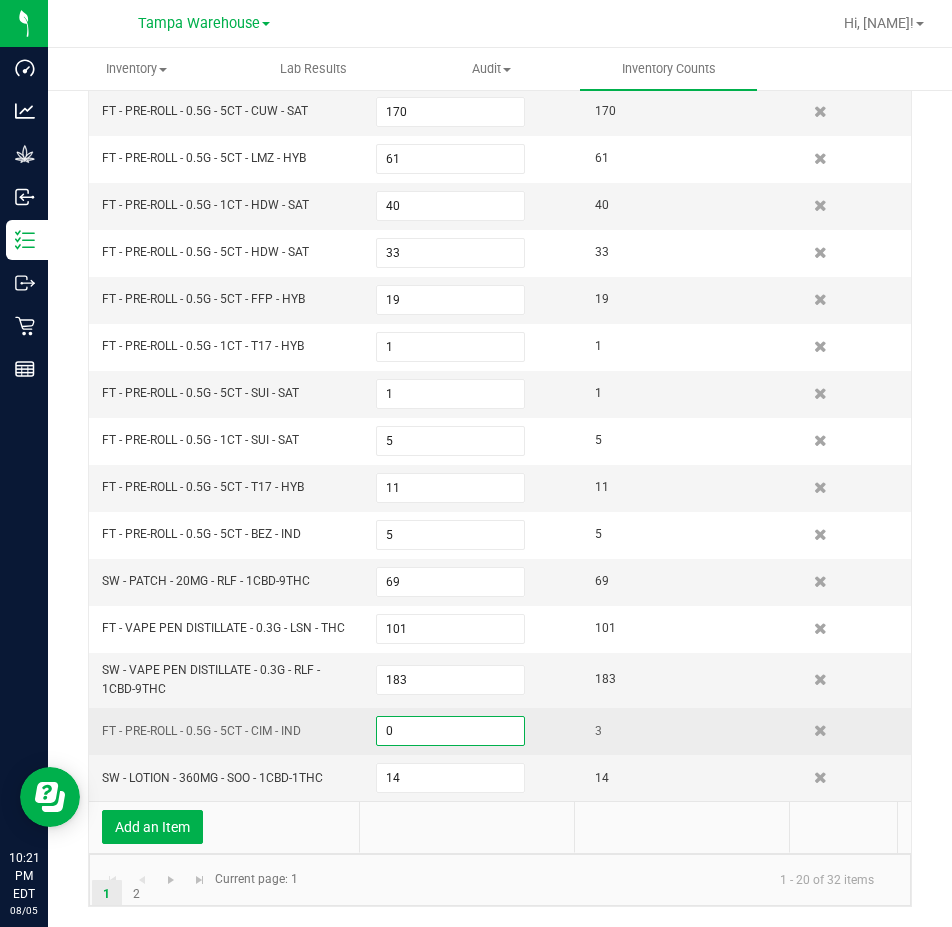 click on "0" at bounding box center (450, 731) 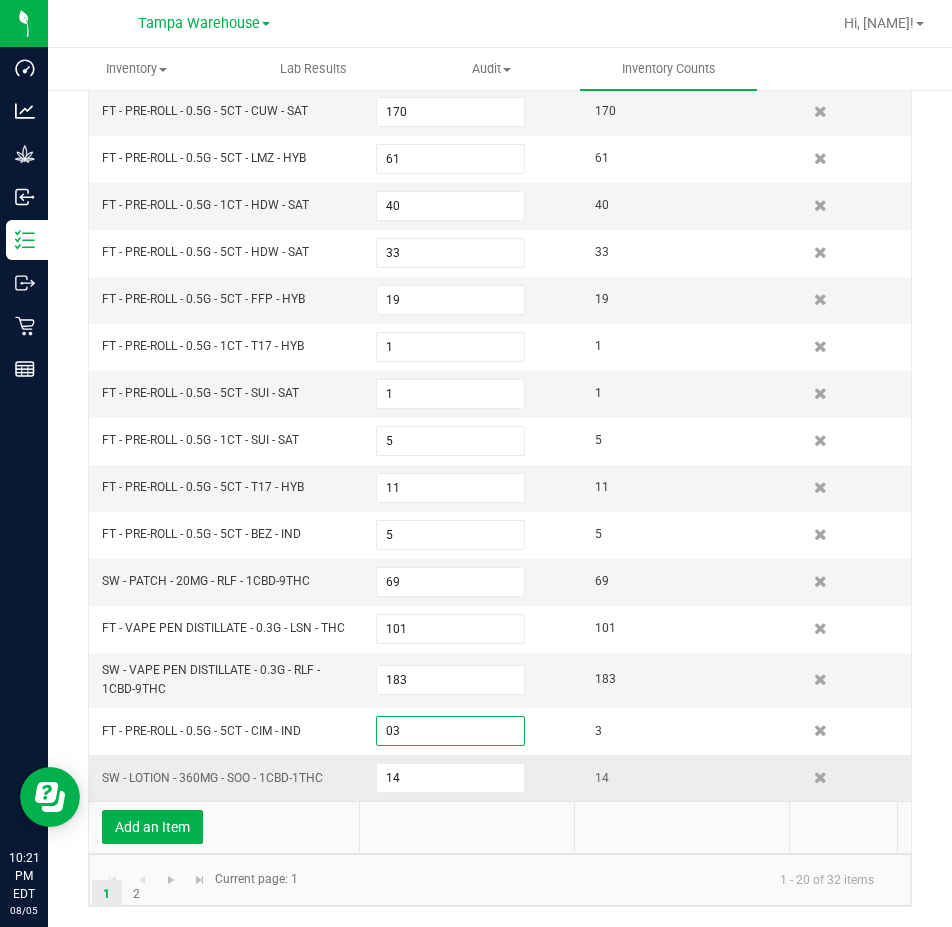 type on "3" 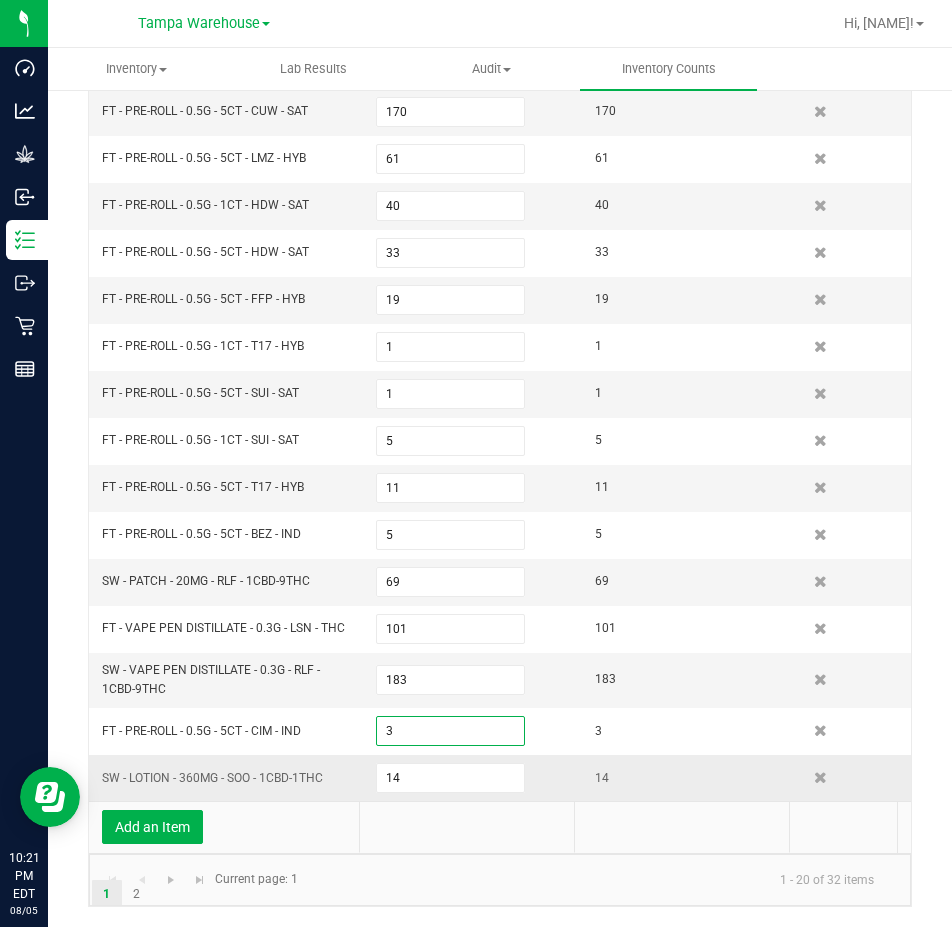 click on "SW - LOTION - 360MG - SOO - 1CBD-1THC" at bounding box center (227, 778) 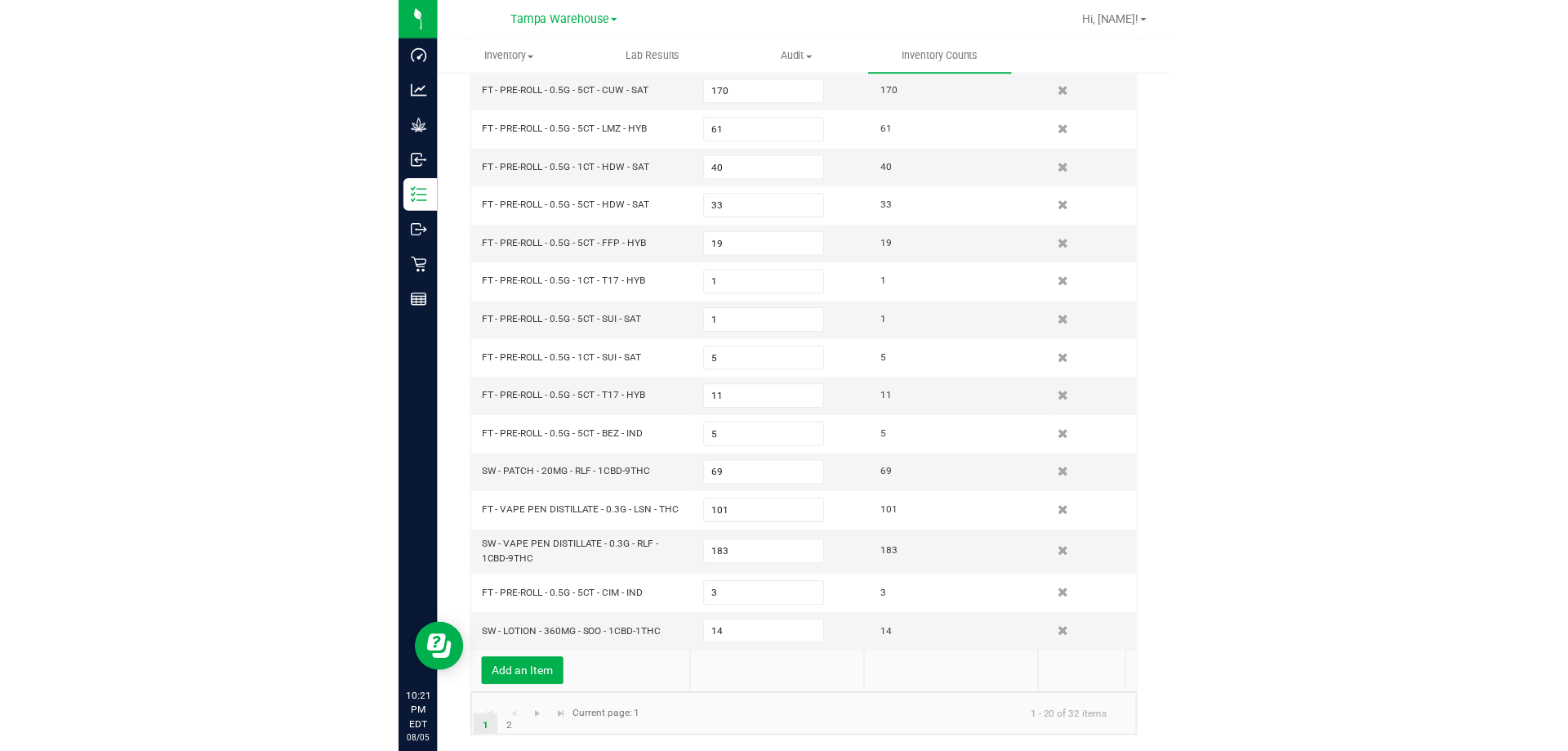 scroll, scrollTop: 382, scrollLeft: 0, axis: vertical 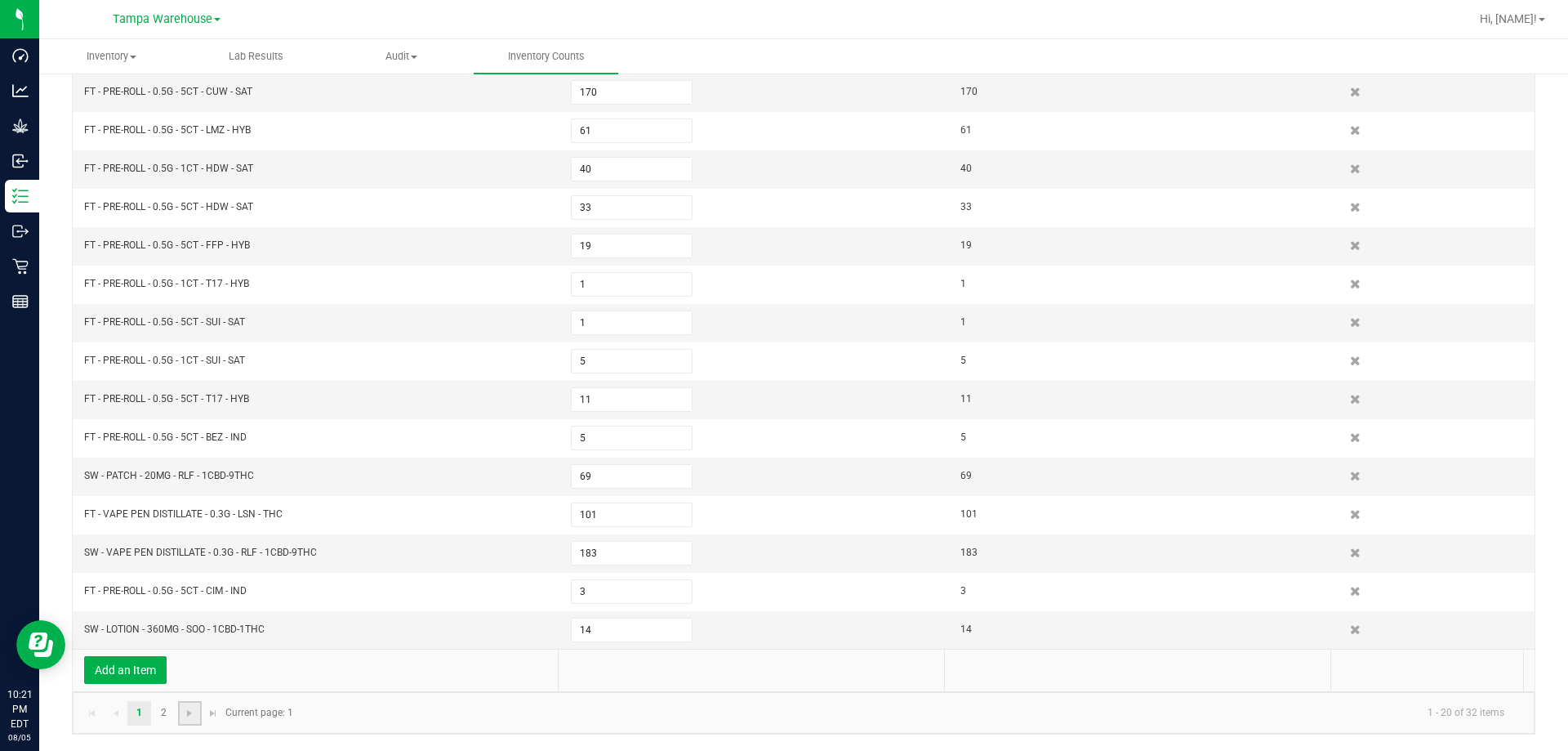 click 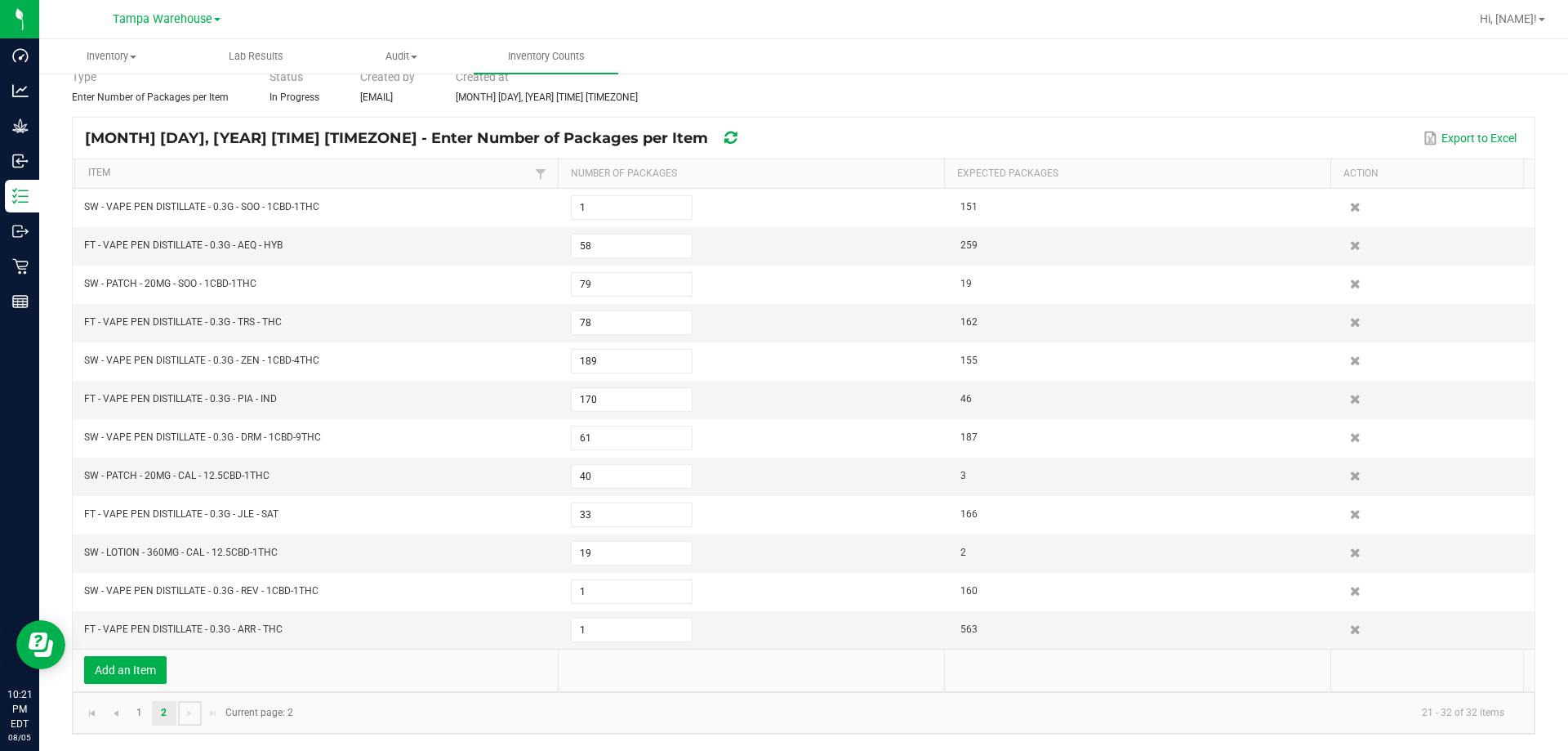 type on "101" 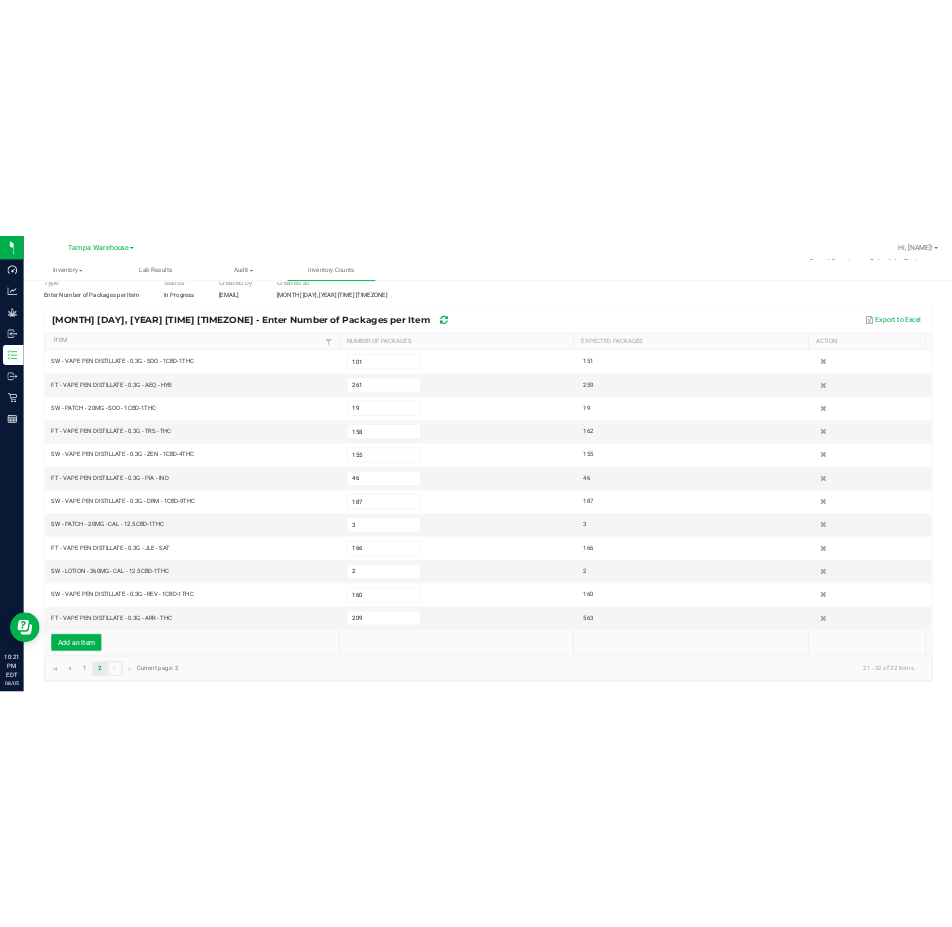 scroll, scrollTop: 92, scrollLeft: 0, axis: vertical 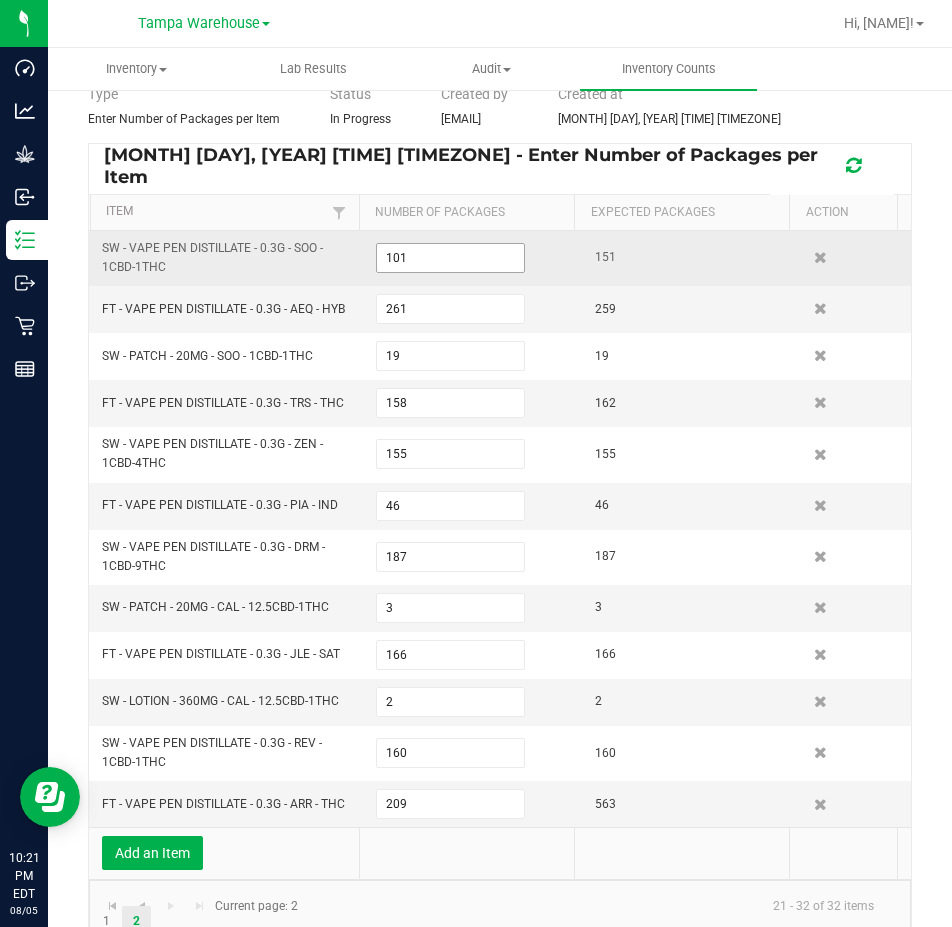 click on "101" at bounding box center [450, 258] 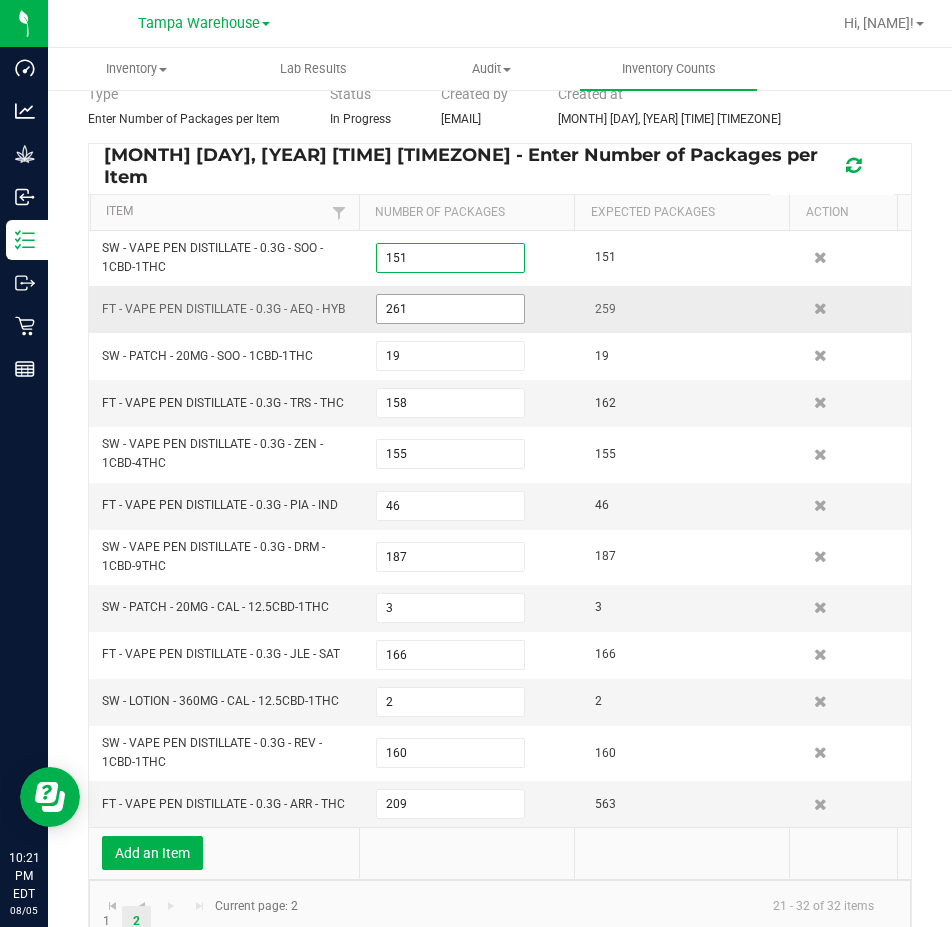 type on "151" 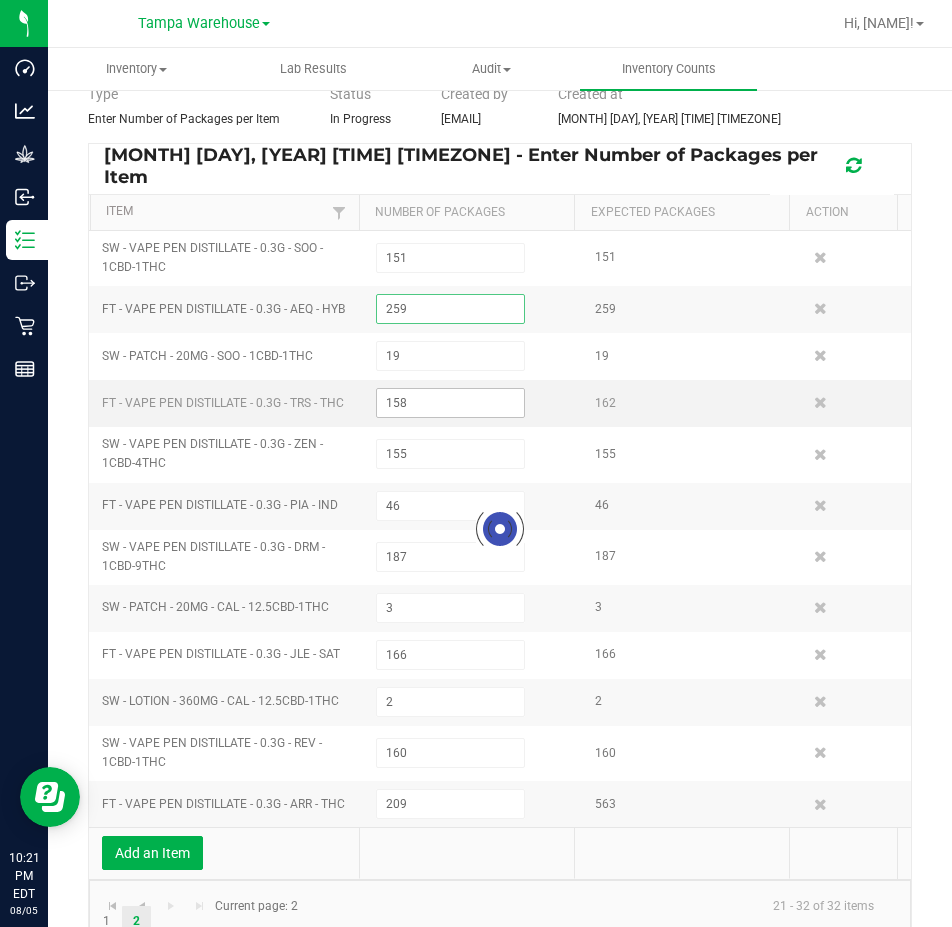 type on "259" 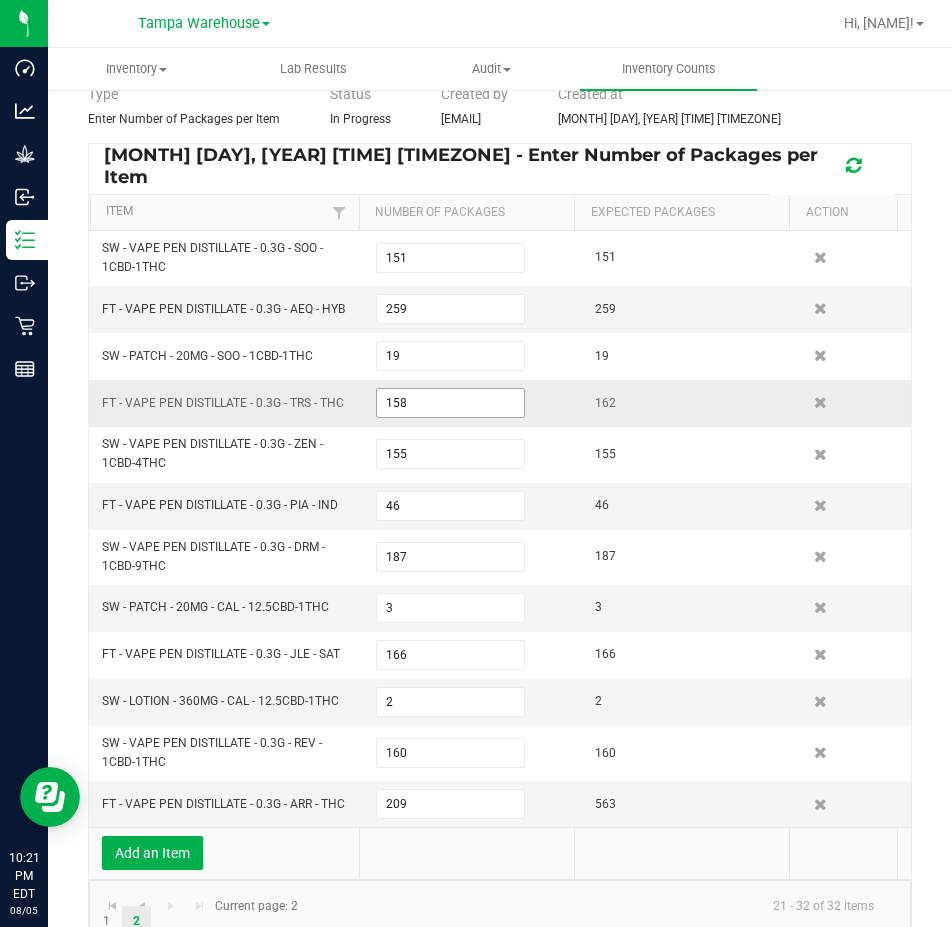 click on "158" at bounding box center (450, 403) 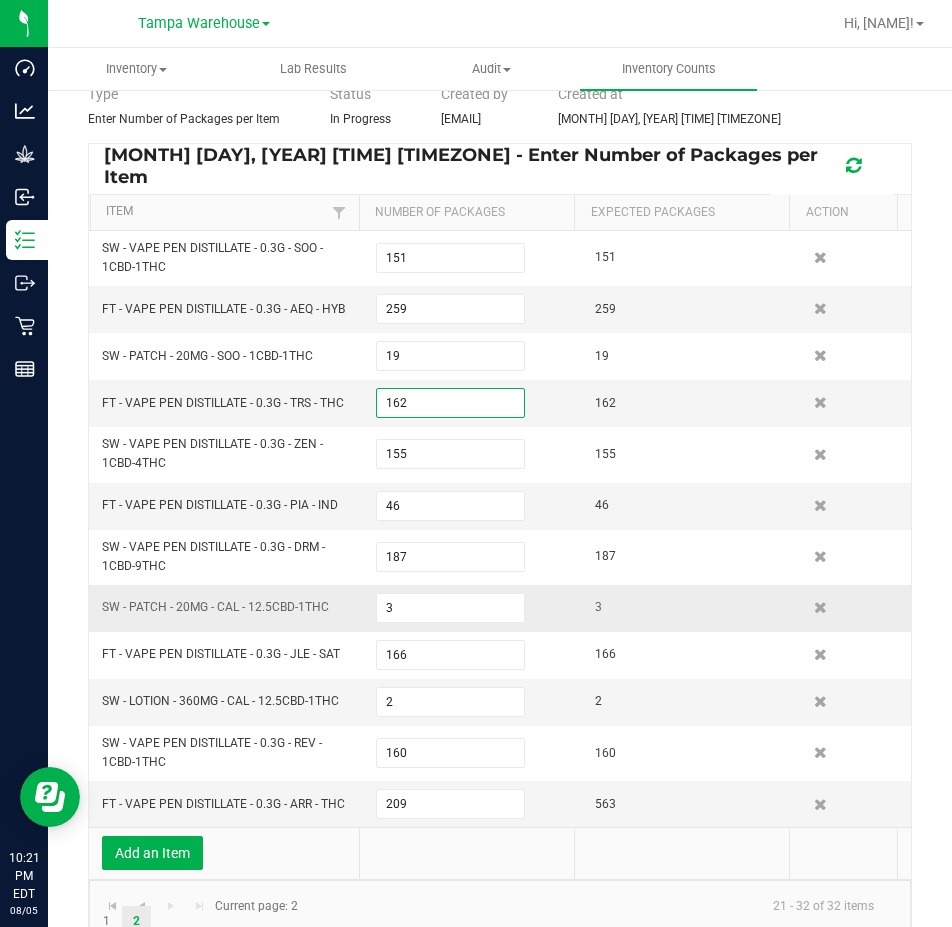 type on "162" 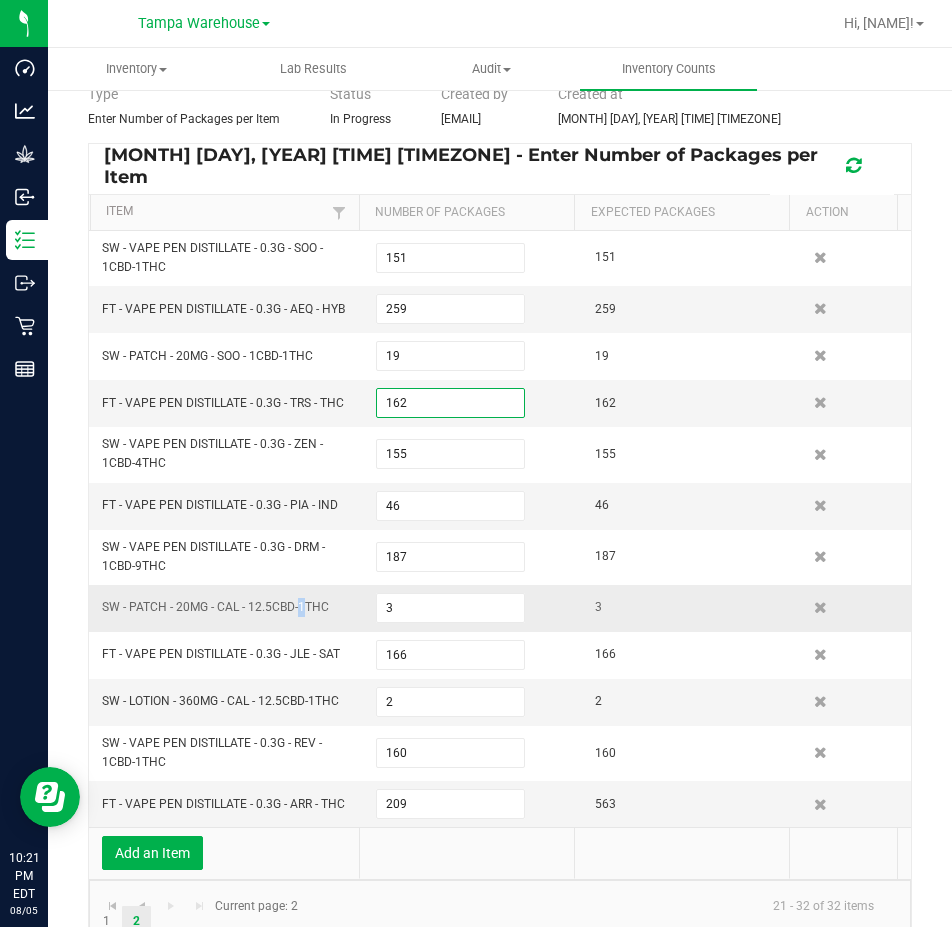drag, startPoint x: 296, startPoint y: 621, endPoint x: 295, endPoint y: 609, distance: 12.0415945 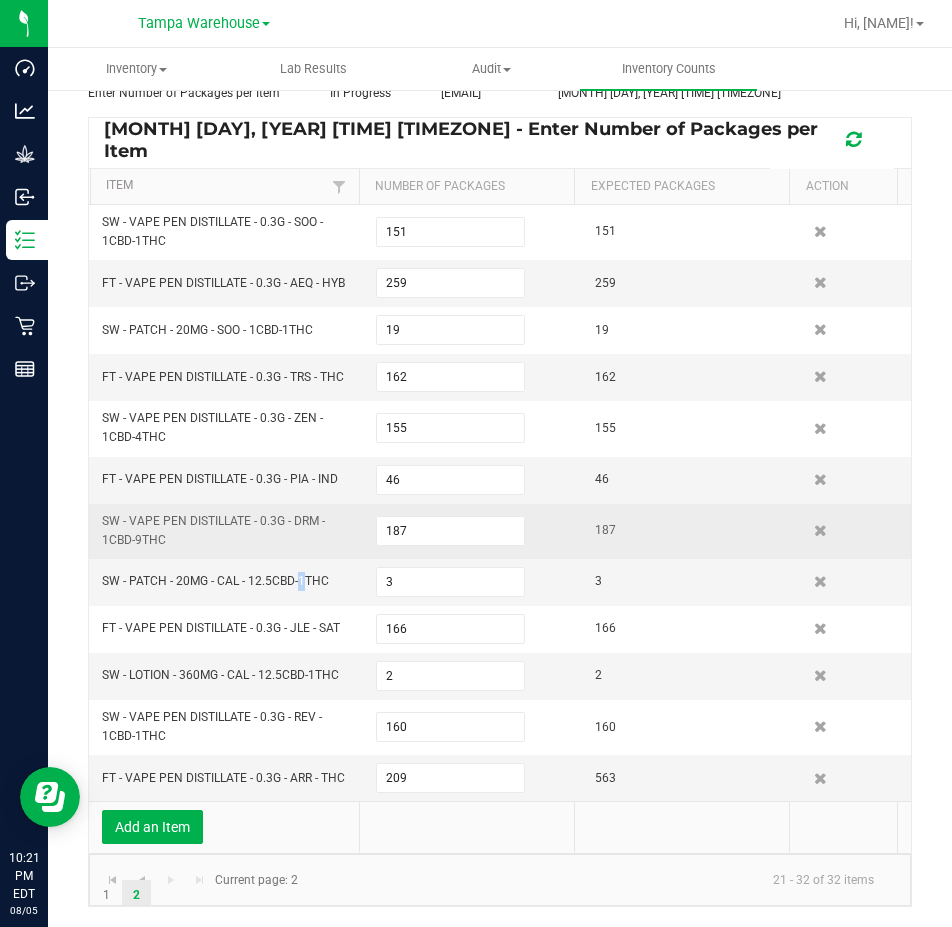 scroll, scrollTop: 143, scrollLeft: 0, axis: vertical 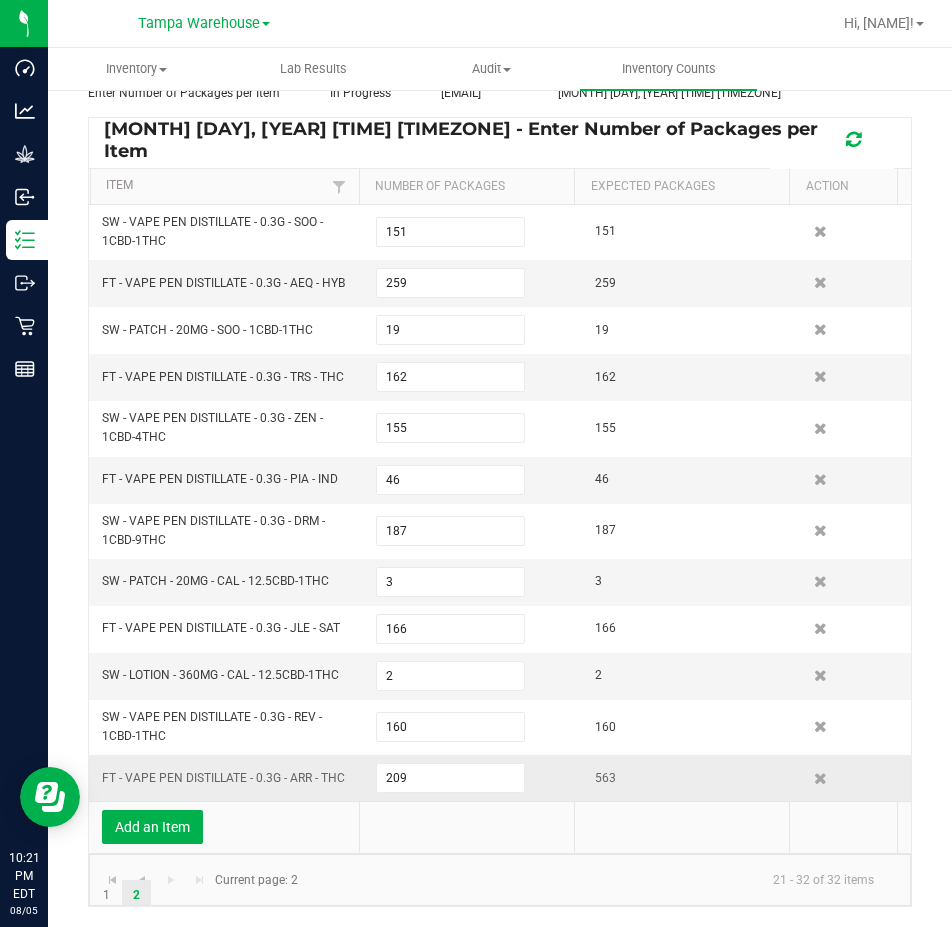 click on "209" at bounding box center (473, 778) 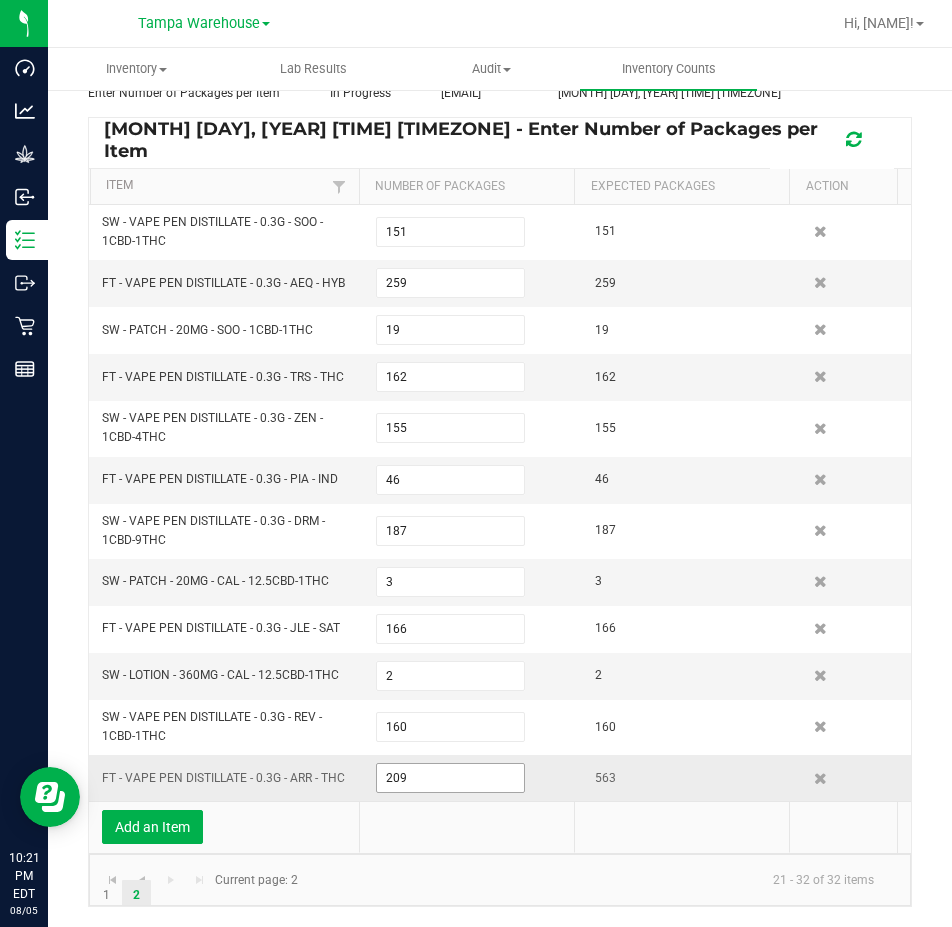 click on "209" at bounding box center [450, 778] 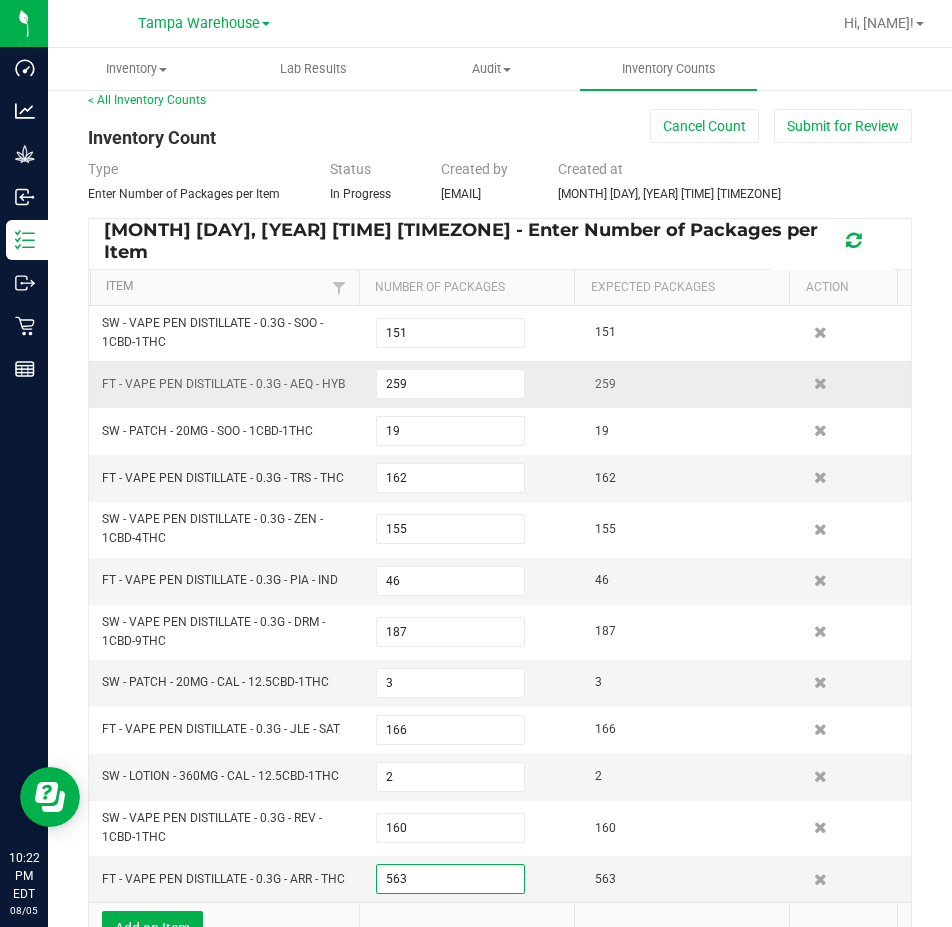 scroll, scrollTop: 0, scrollLeft: 0, axis: both 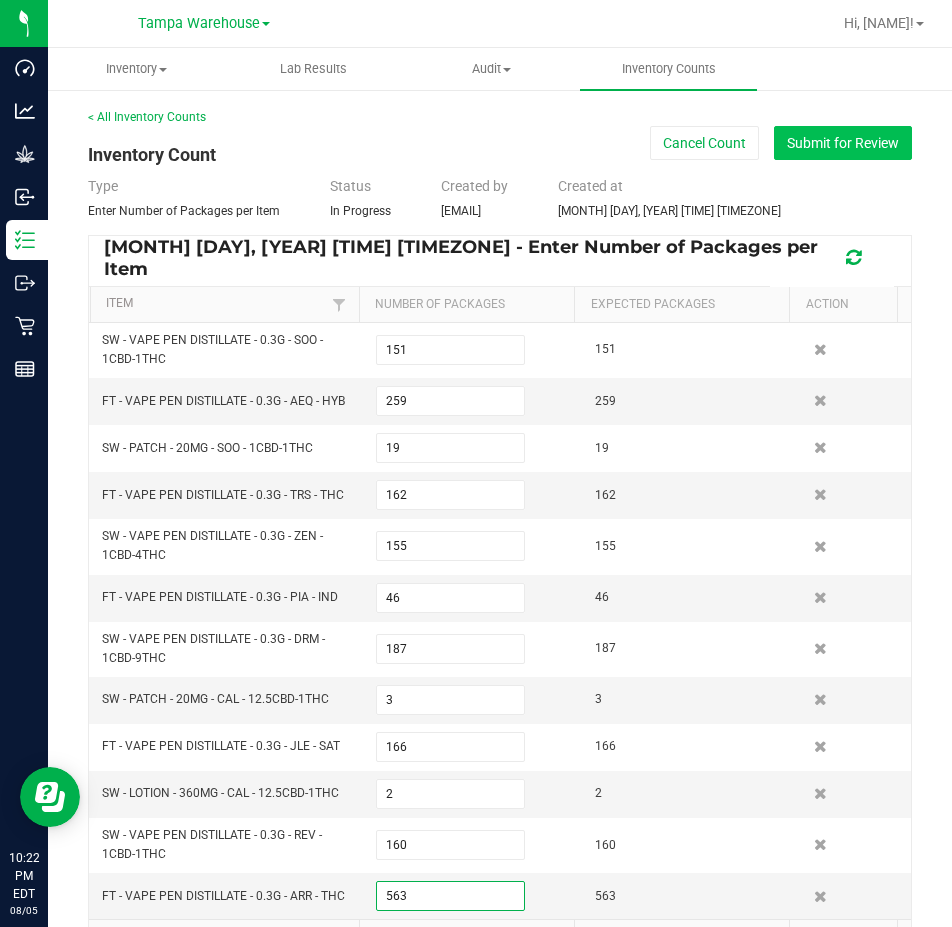 type on "563" 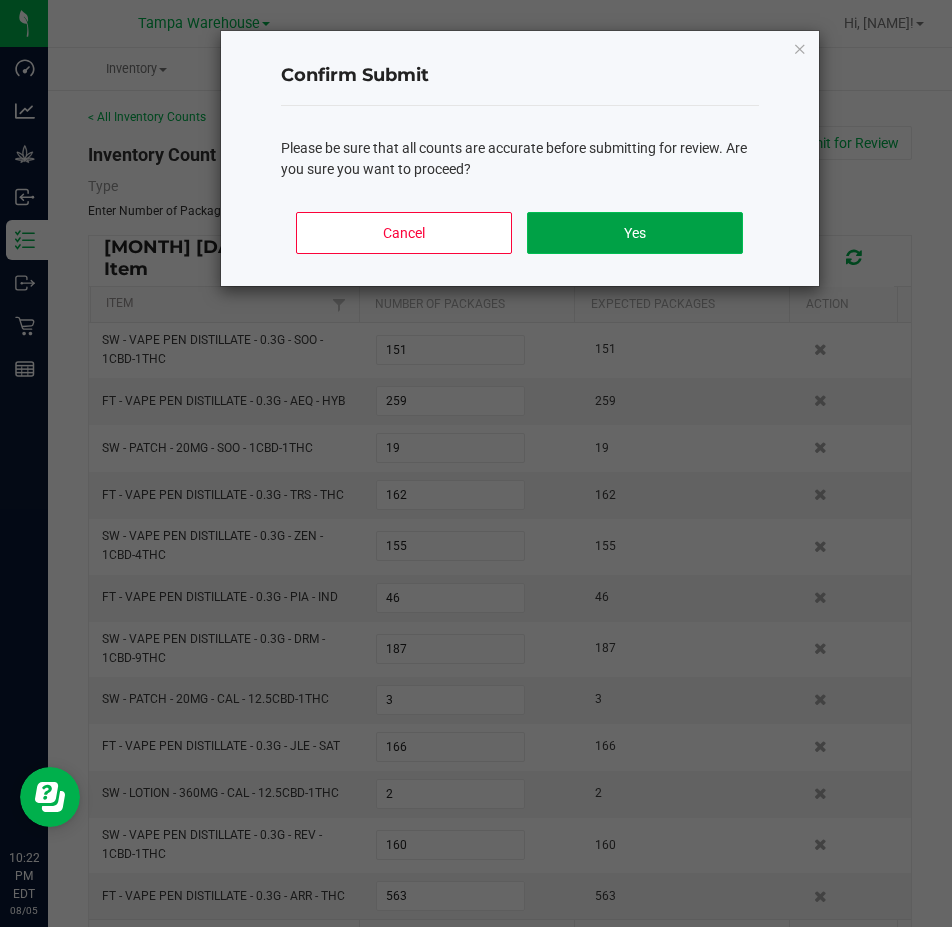 click on "Yes" 